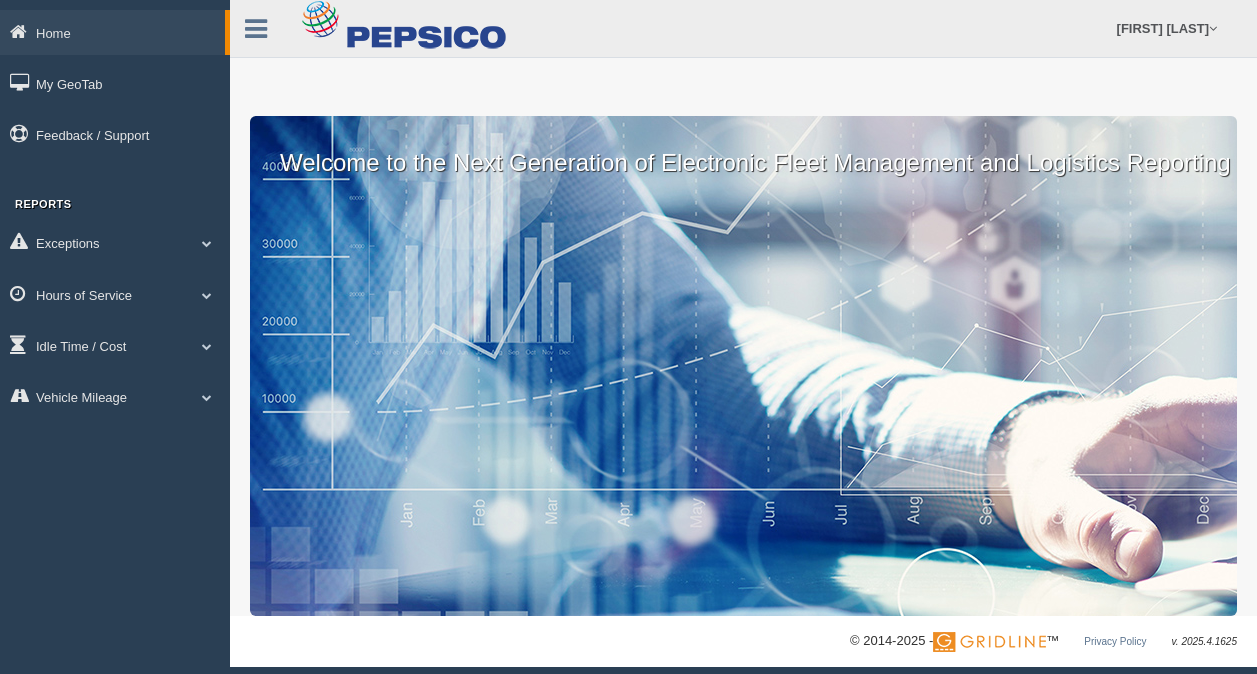 scroll, scrollTop: 0, scrollLeft: 0, axis: both 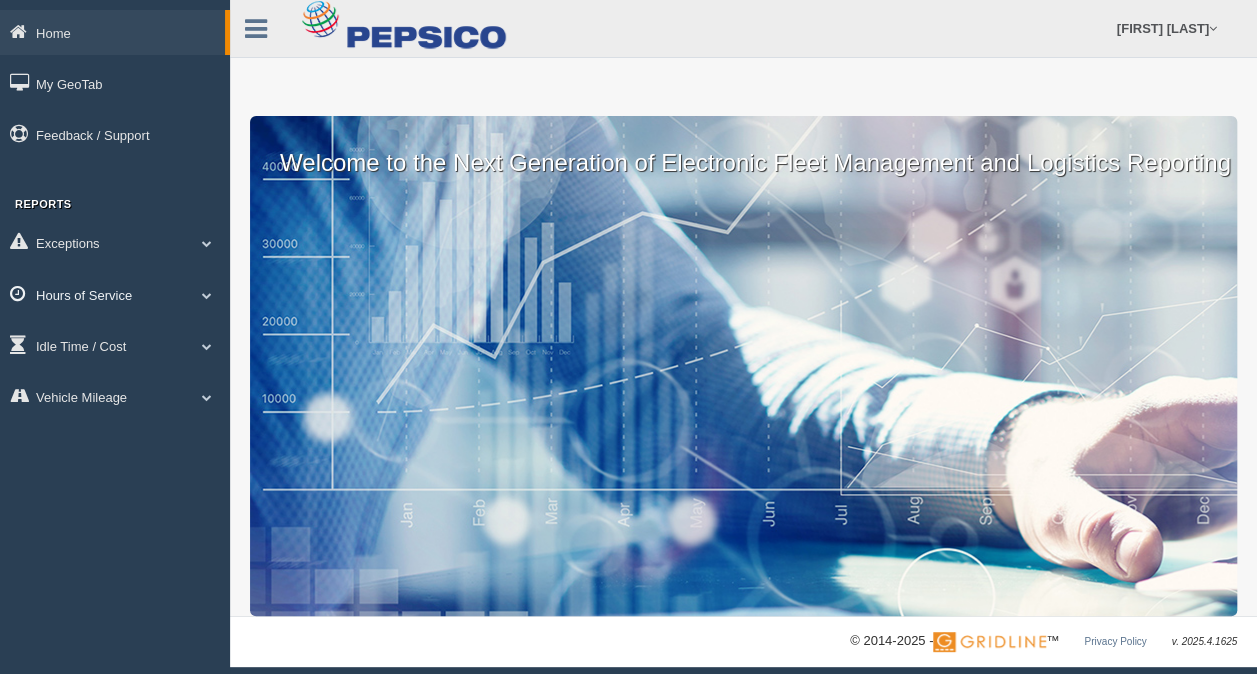 click at bounding box center (207, 295) 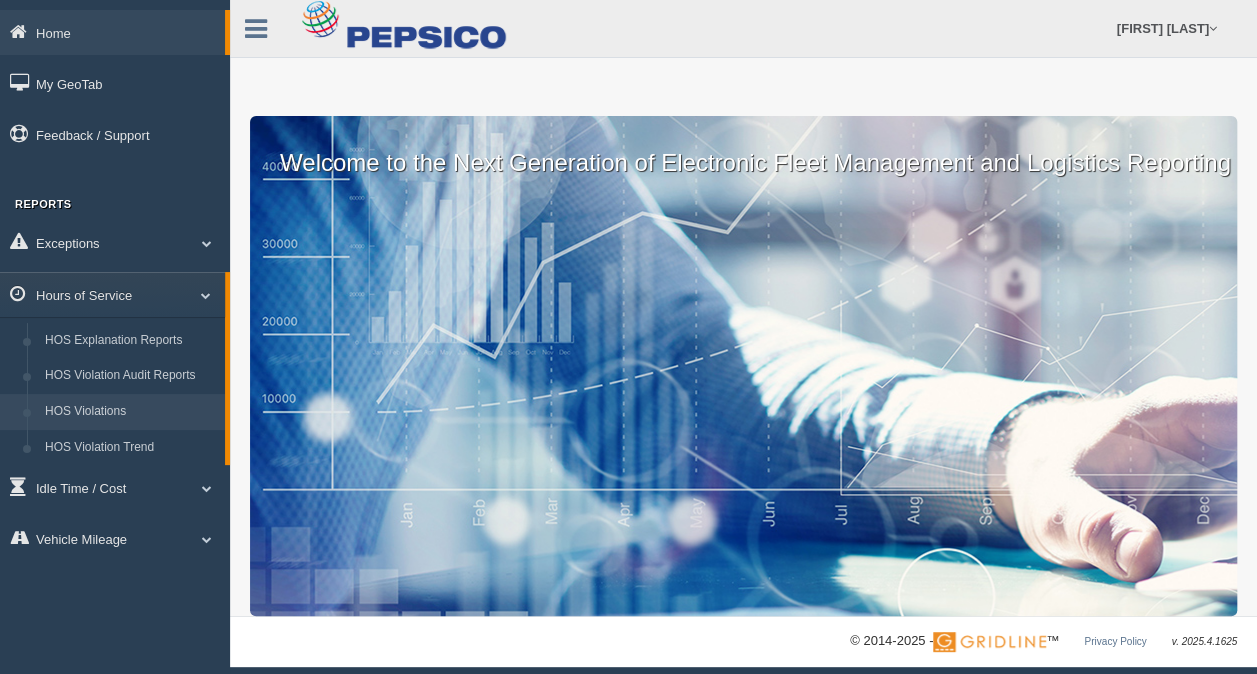 click on "HOS Violations" at bounding box center (130, 412) 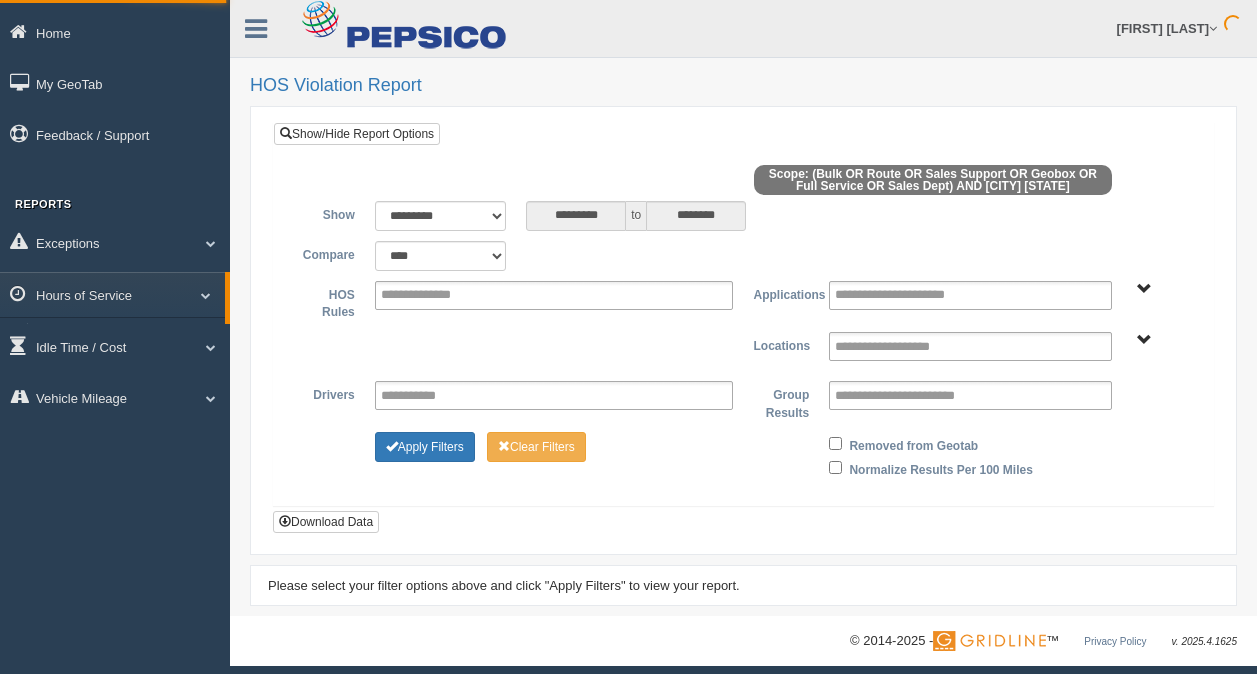 scroll, scrollTop: 0, scrollLeft: 0, axis: both 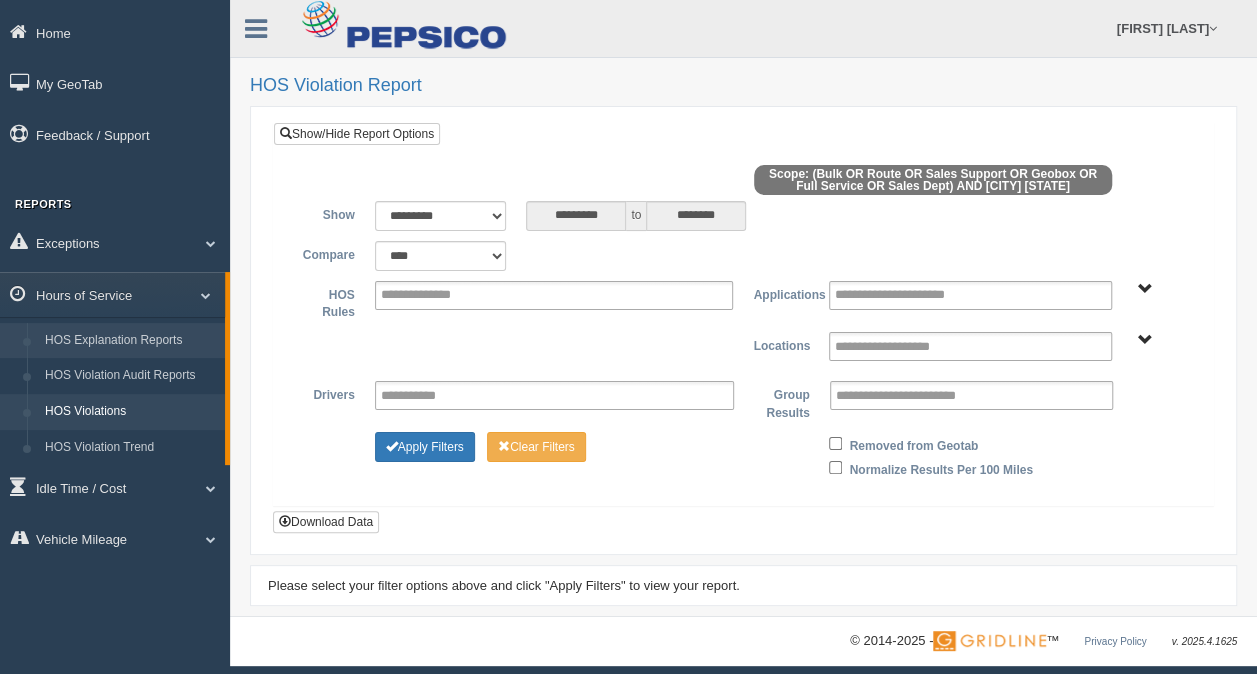 click on "HOS Explanation Reports" at bounding box center [130, 341] 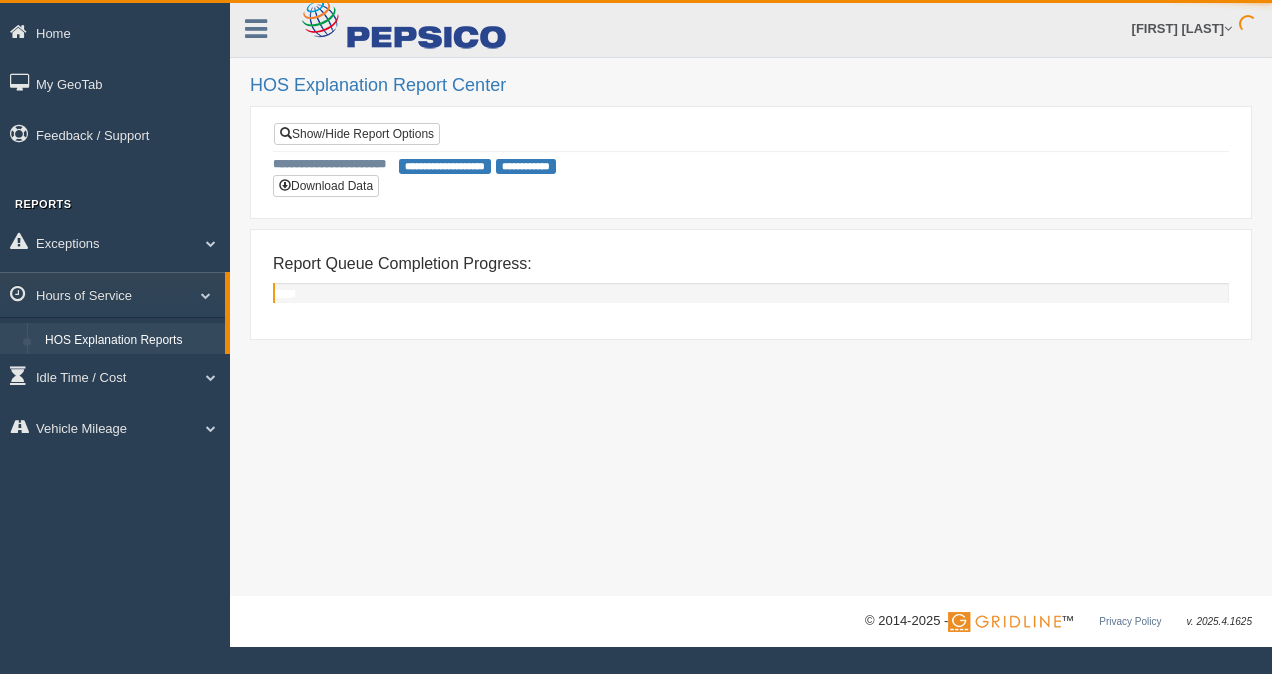 scroll, scrollTop: 0, scrollLeft: 0, axis: both 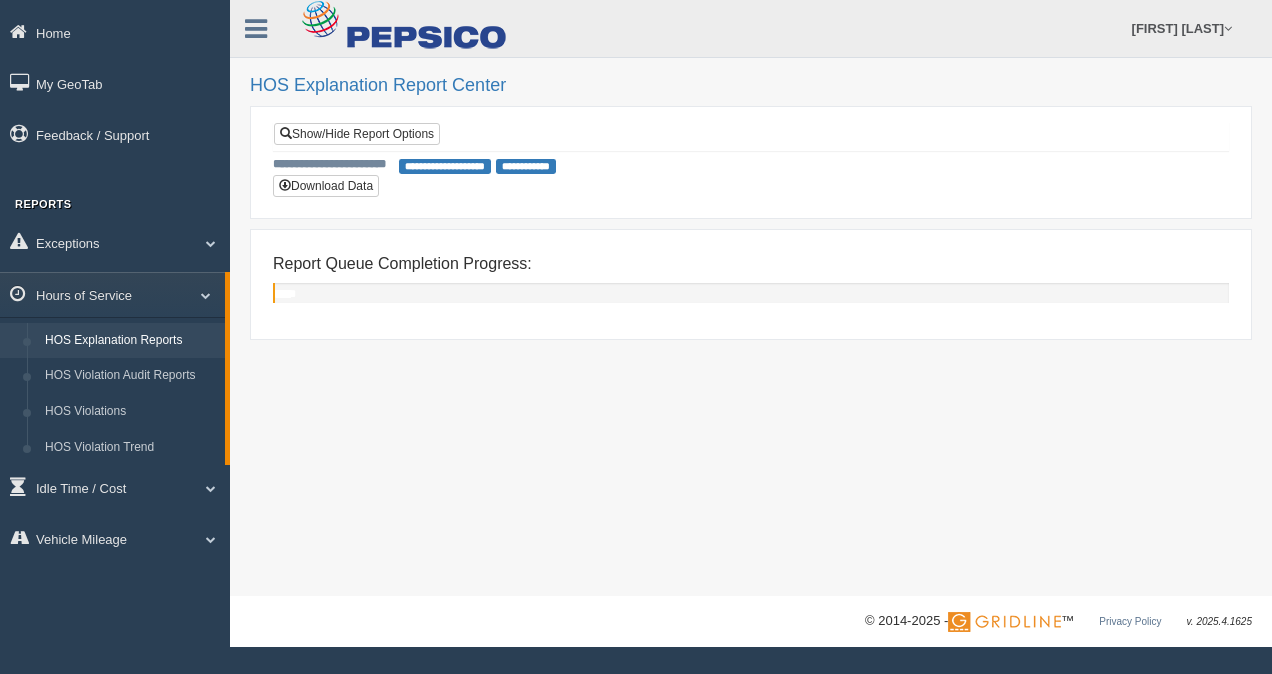 click on "**********" at bounding box center (445, 166) 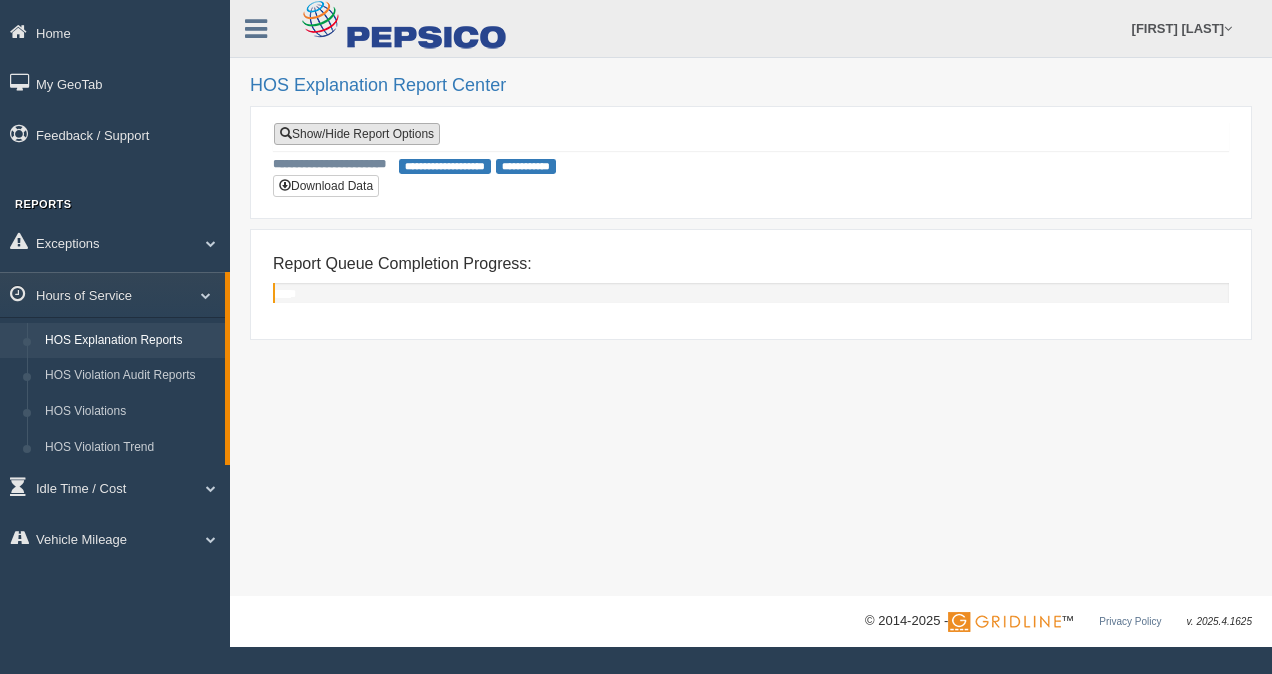 click on "Show/Hide Report Options" at bounding box center [357, 134] 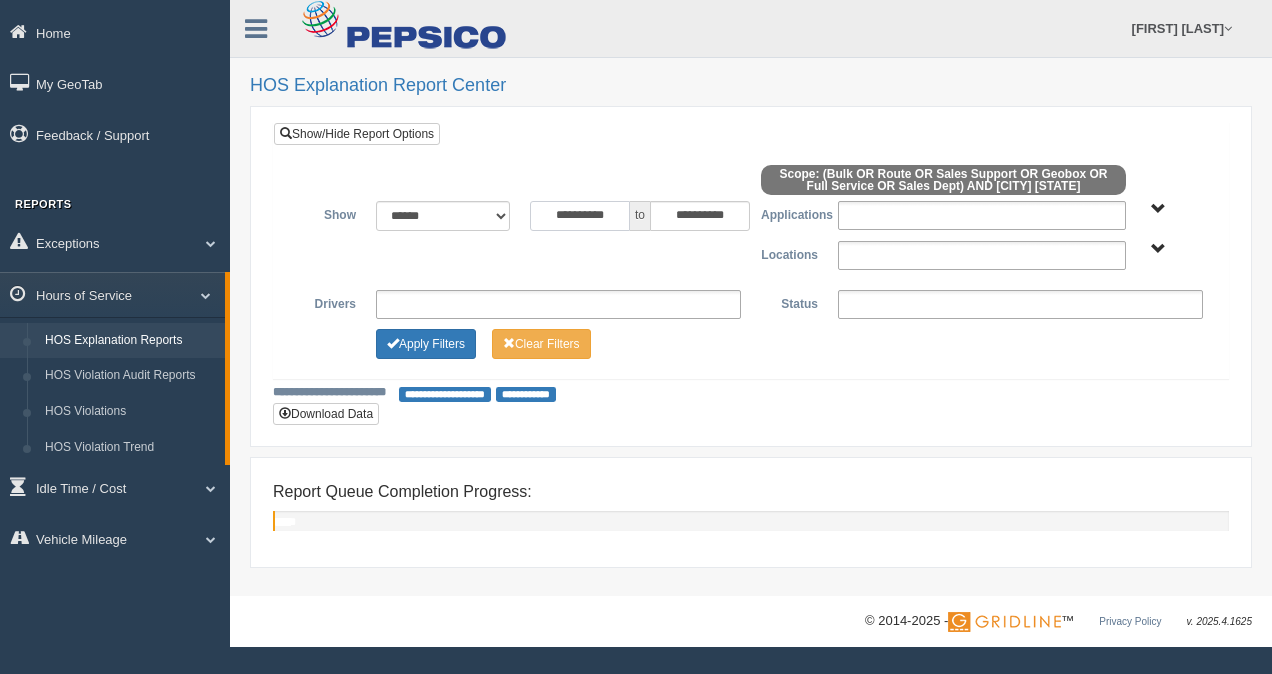 click on "**********" at bounding box center (580, 216) 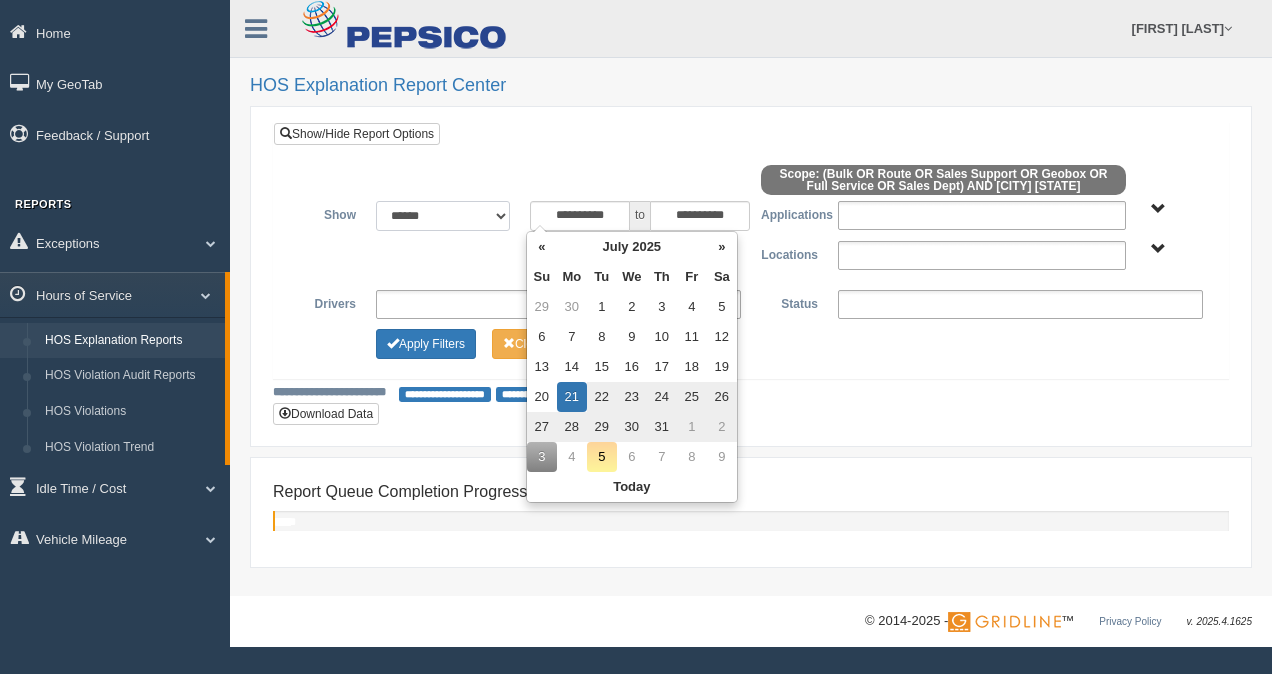 click on "**********" at bounding box center [443, 216] 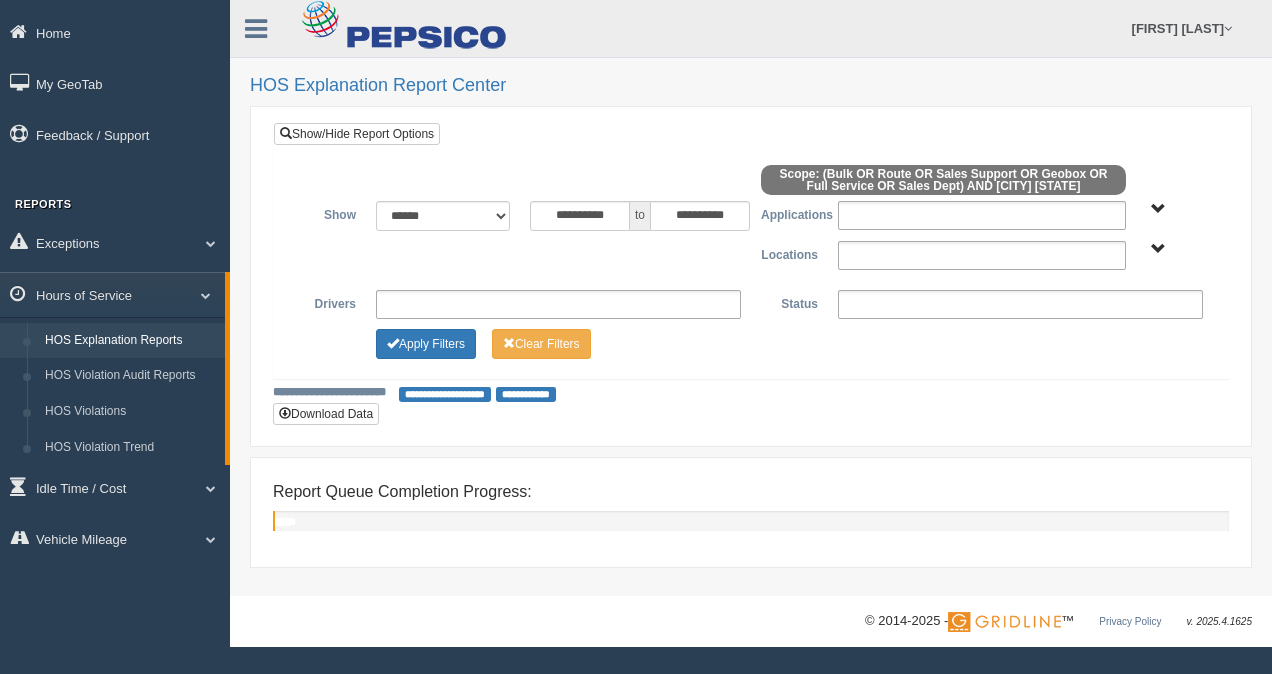 click on "**********" at bounding box center (751, 276) 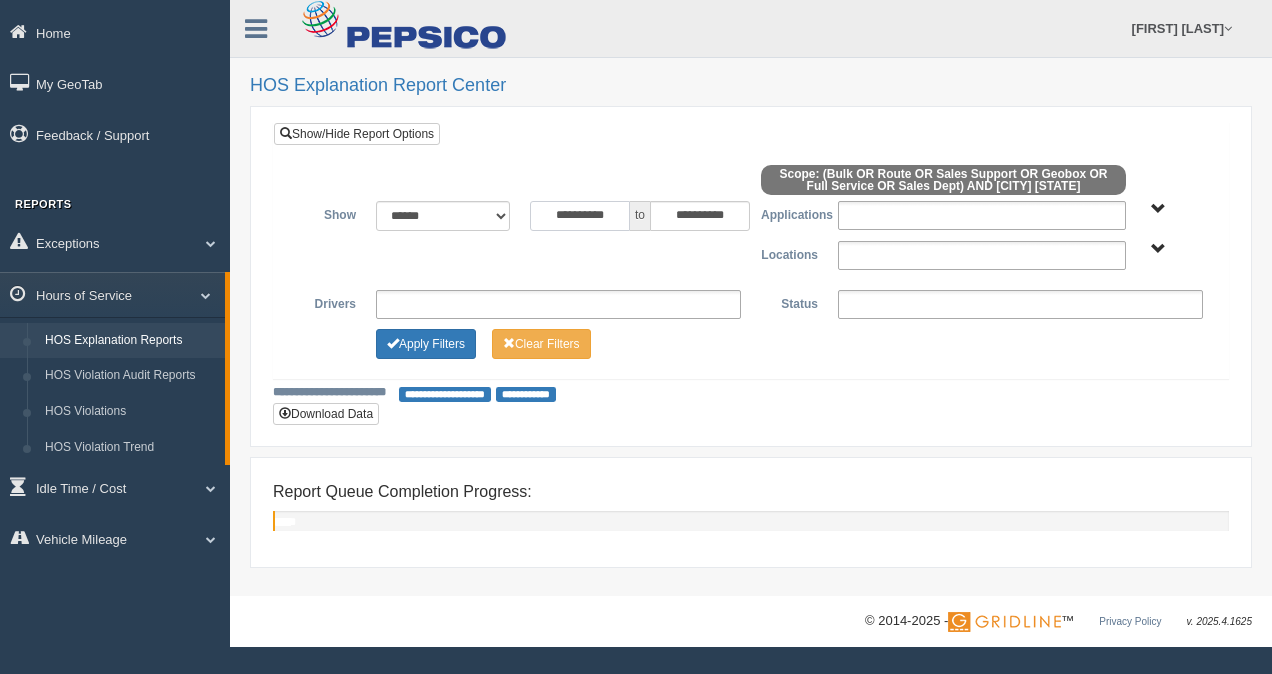 click on "**********" at bounding box center (580, 216) 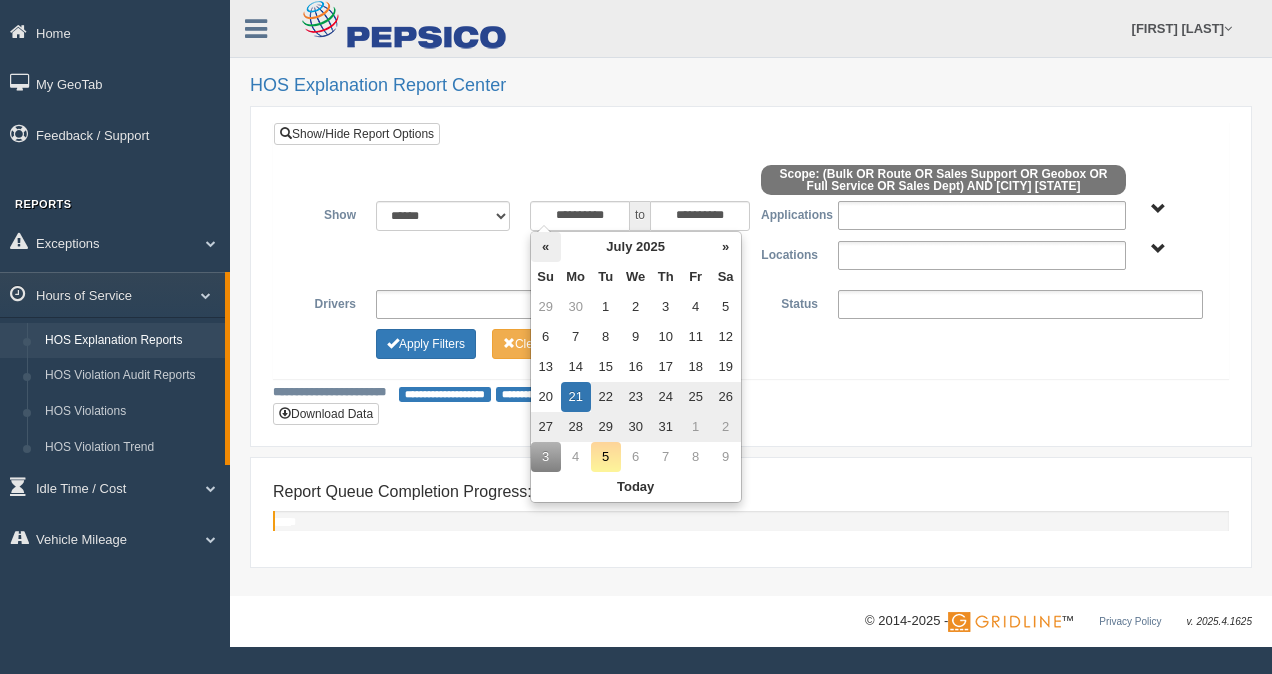 click on "«" at bounding box center [546, 247] 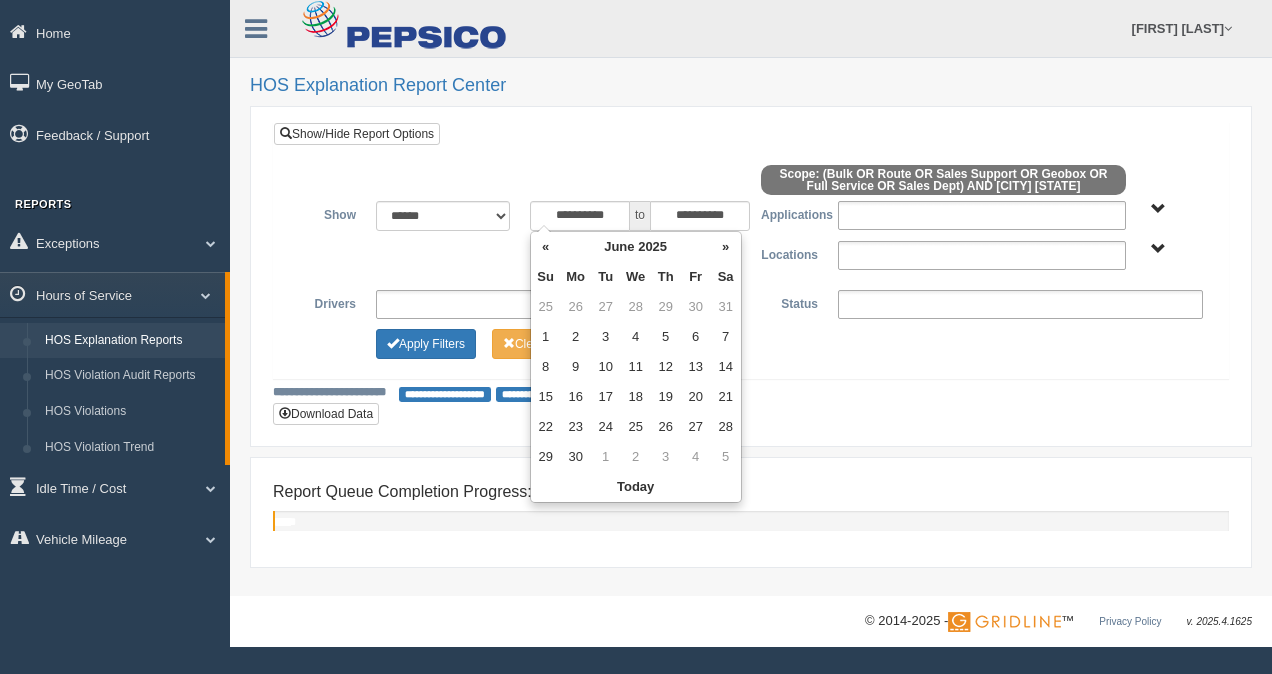 click on "«" at bounding box center [546, 247] 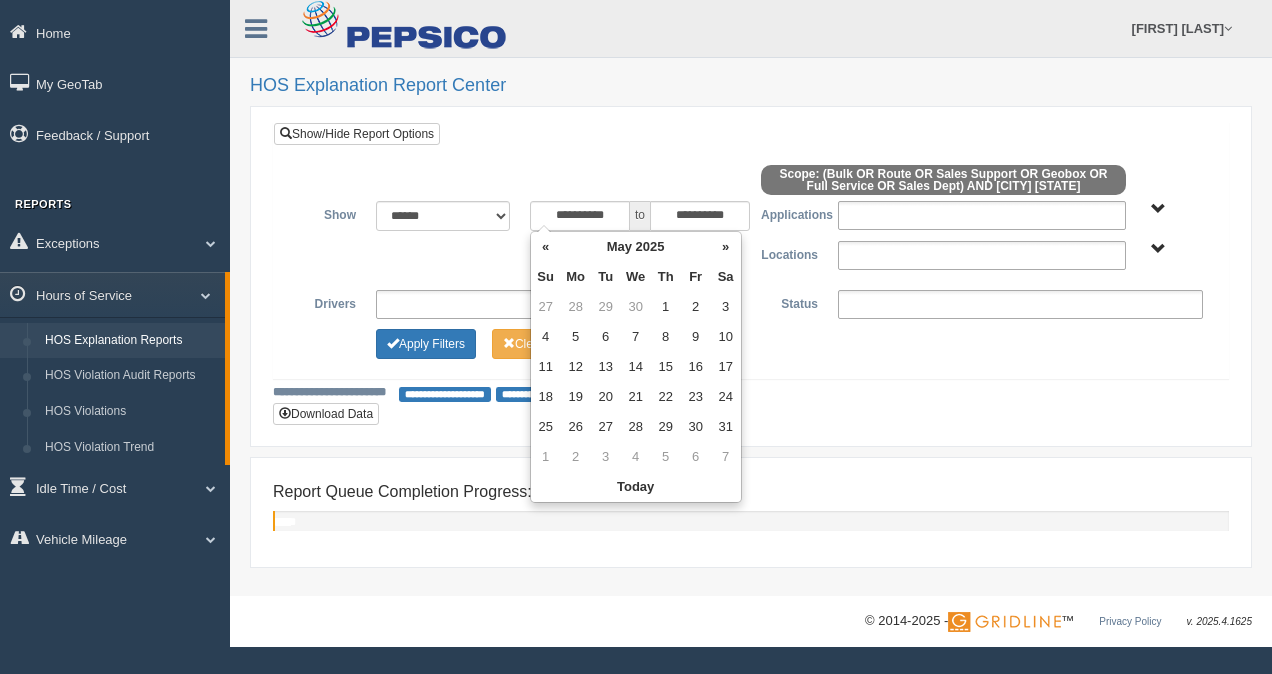 click on "«" at bounding box center [546, 247] 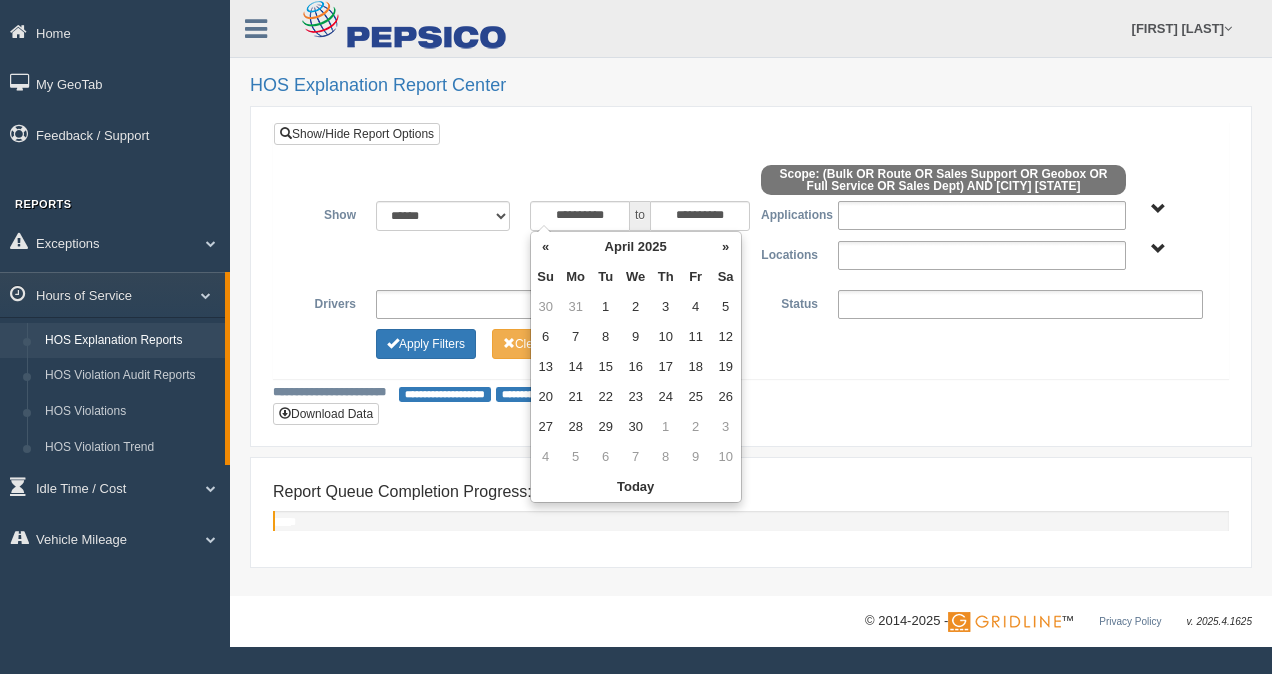 click on "«" at bounding box center (546, 247) 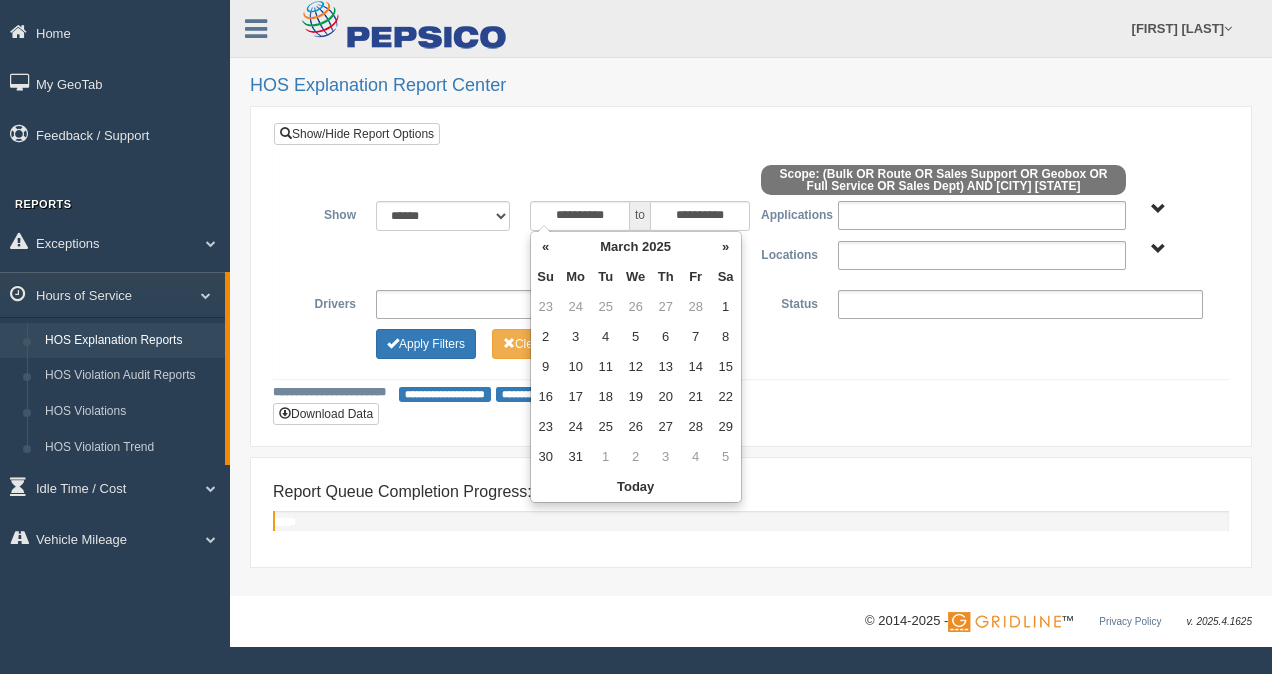 click on "«" at bounding box center (546, 247) 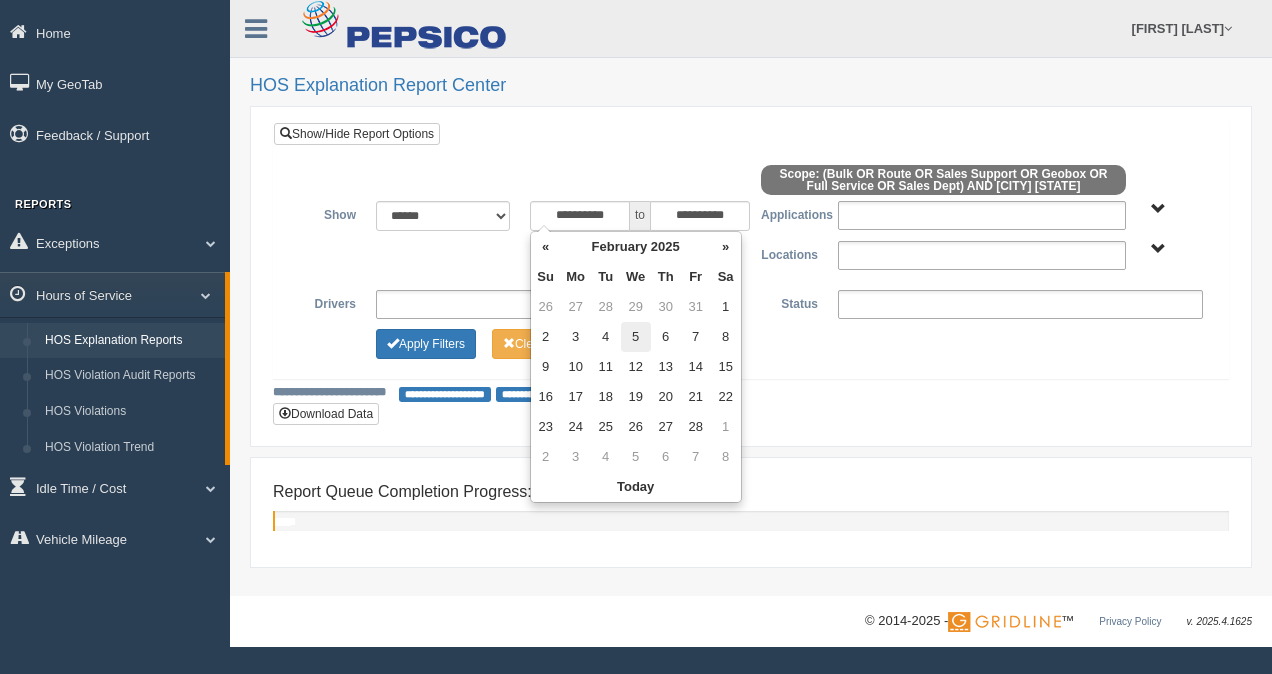 click on "5" at bounding box center [636, 337] 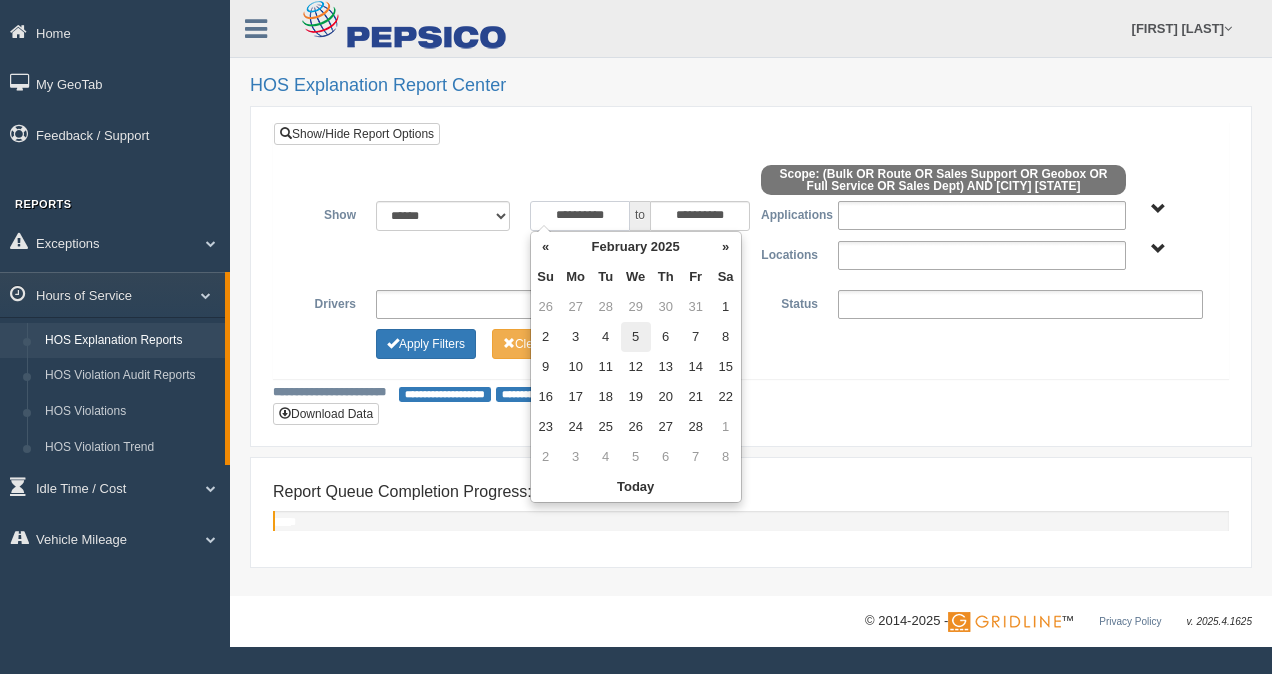 type on "**********" 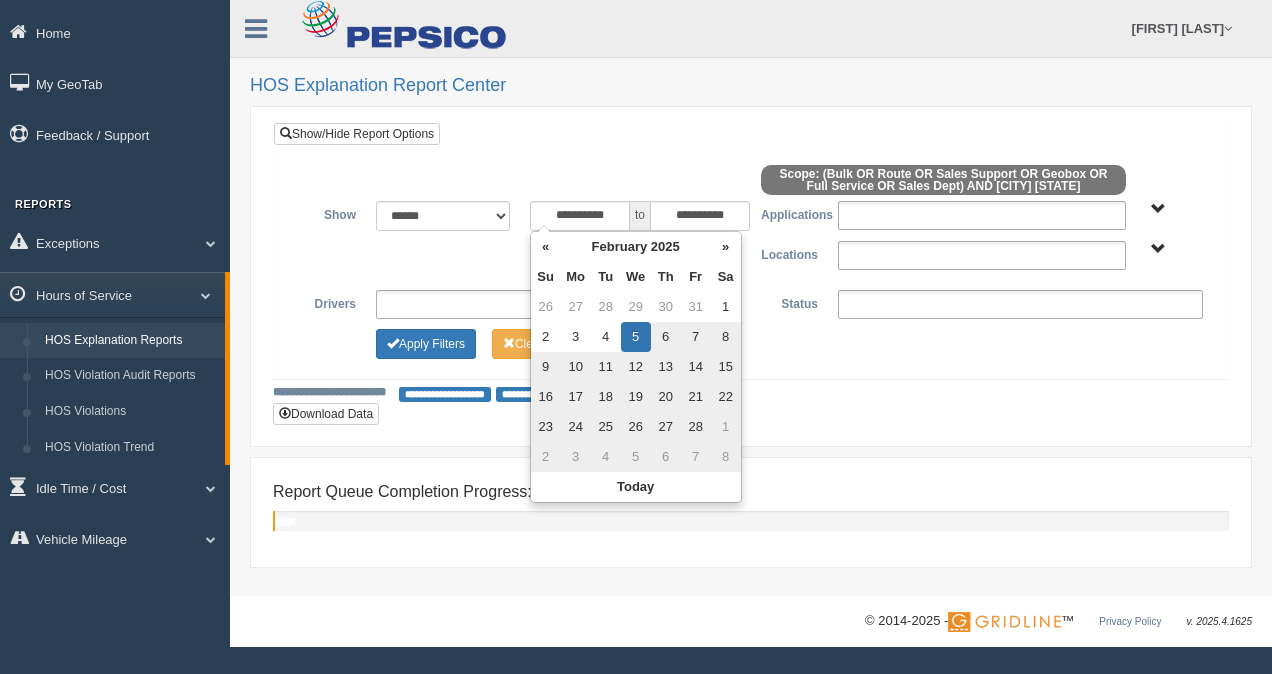 click on "**********" at bounding box center (751, 264) 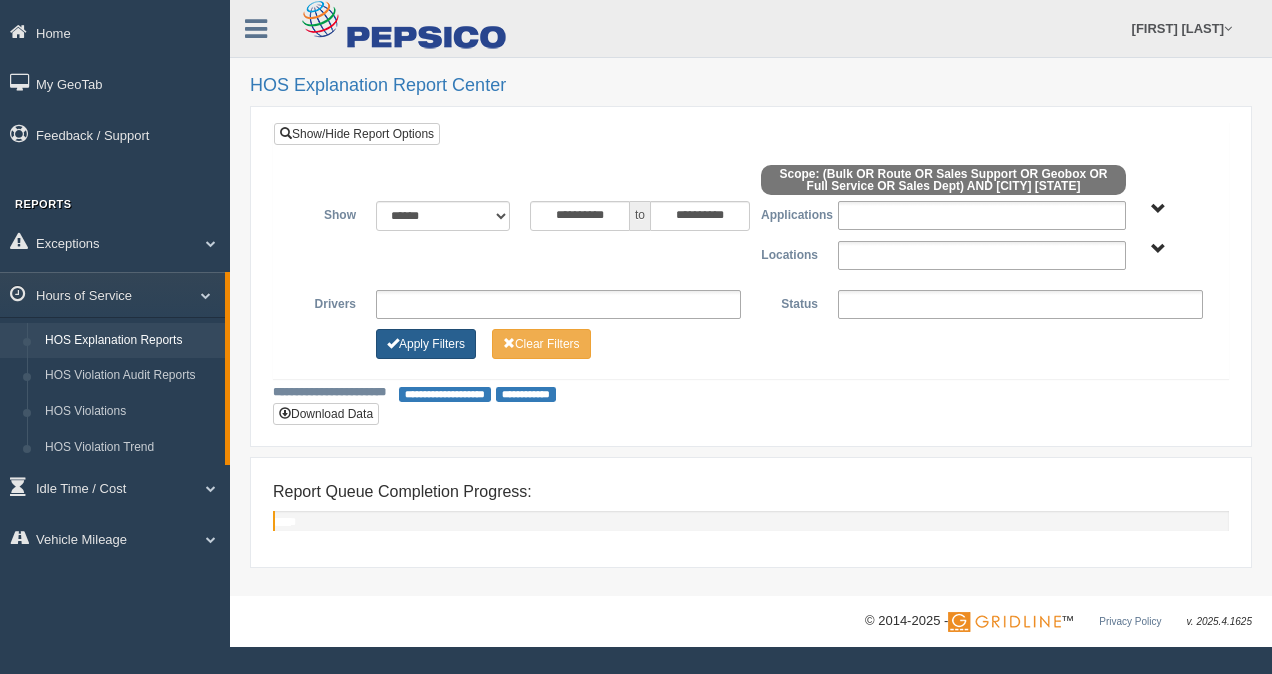 click on "Apply Filters" at bounding box center [426, 344] 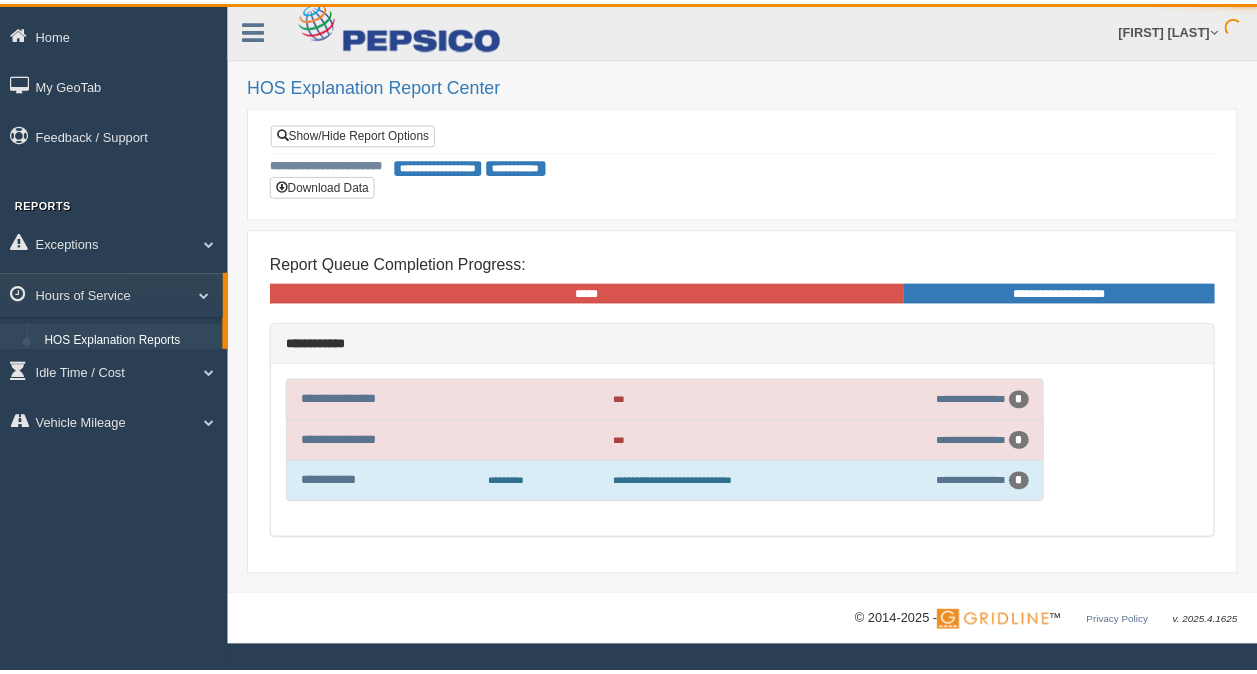 scroll, scrollTop: 0, scrollLeft: 0, axis: both 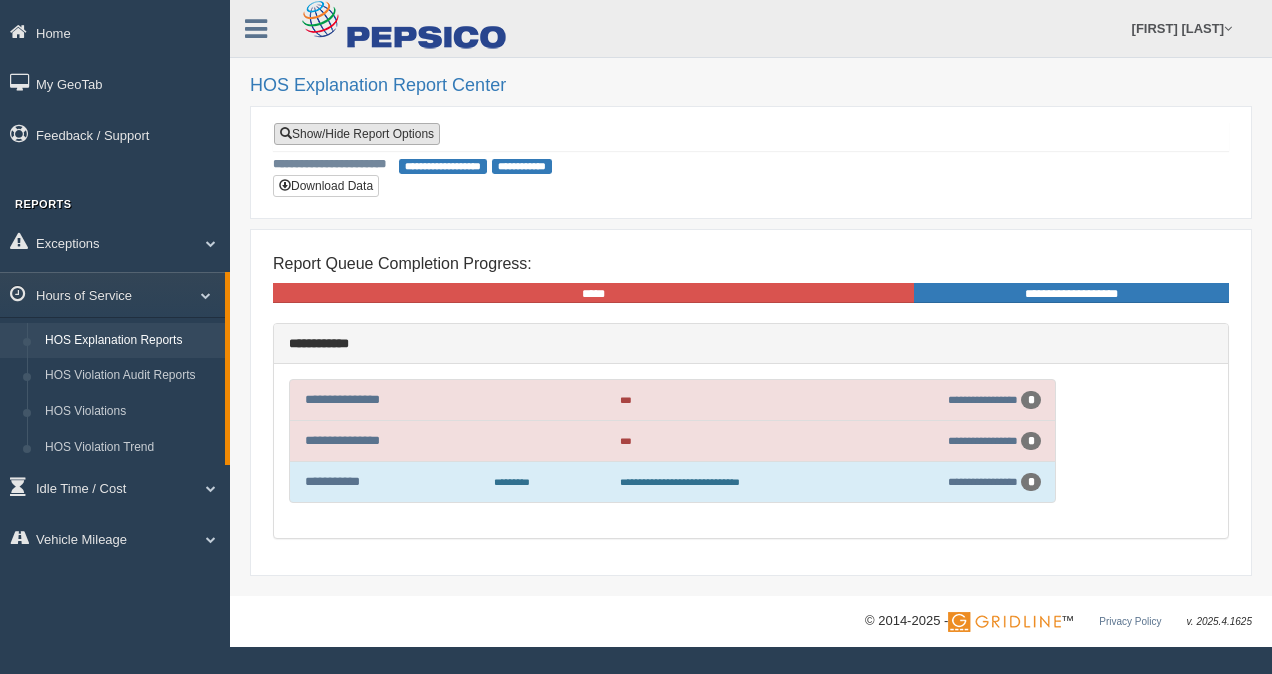 click on "Show/Hide Report Options" at bounding box center (357, 134) 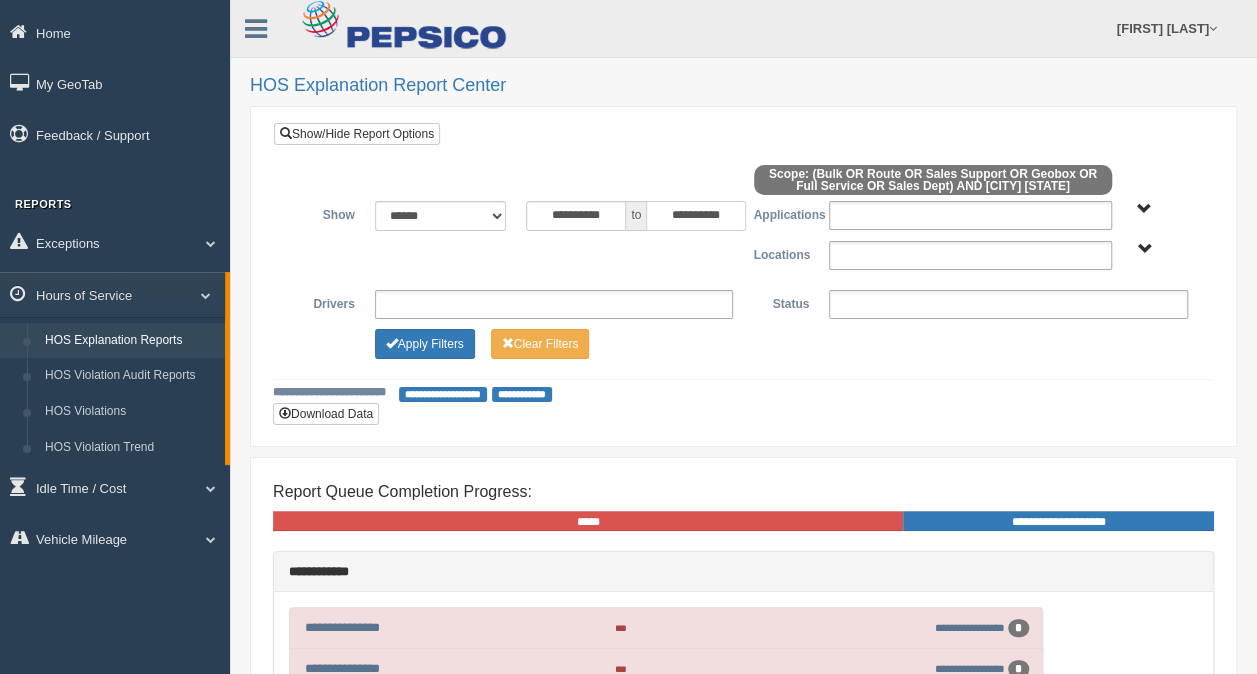 click on "**********" at bounding box center [696, 216] 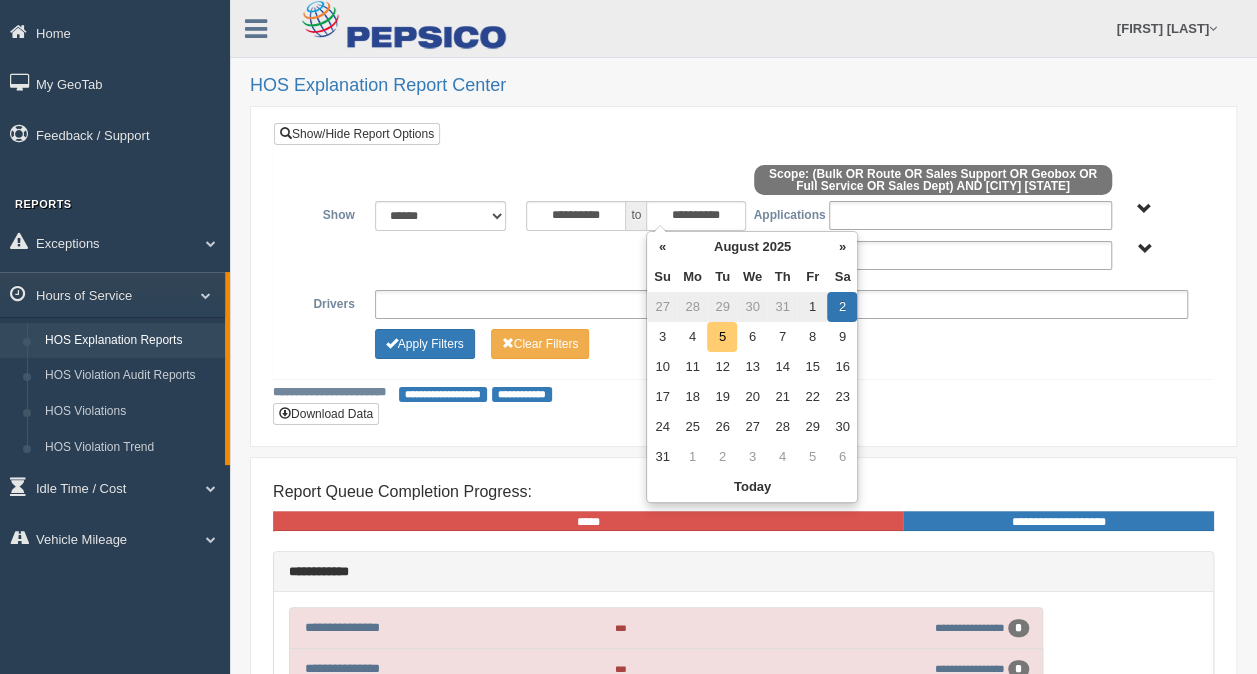 click on "5" at bounding box center (722, 337) 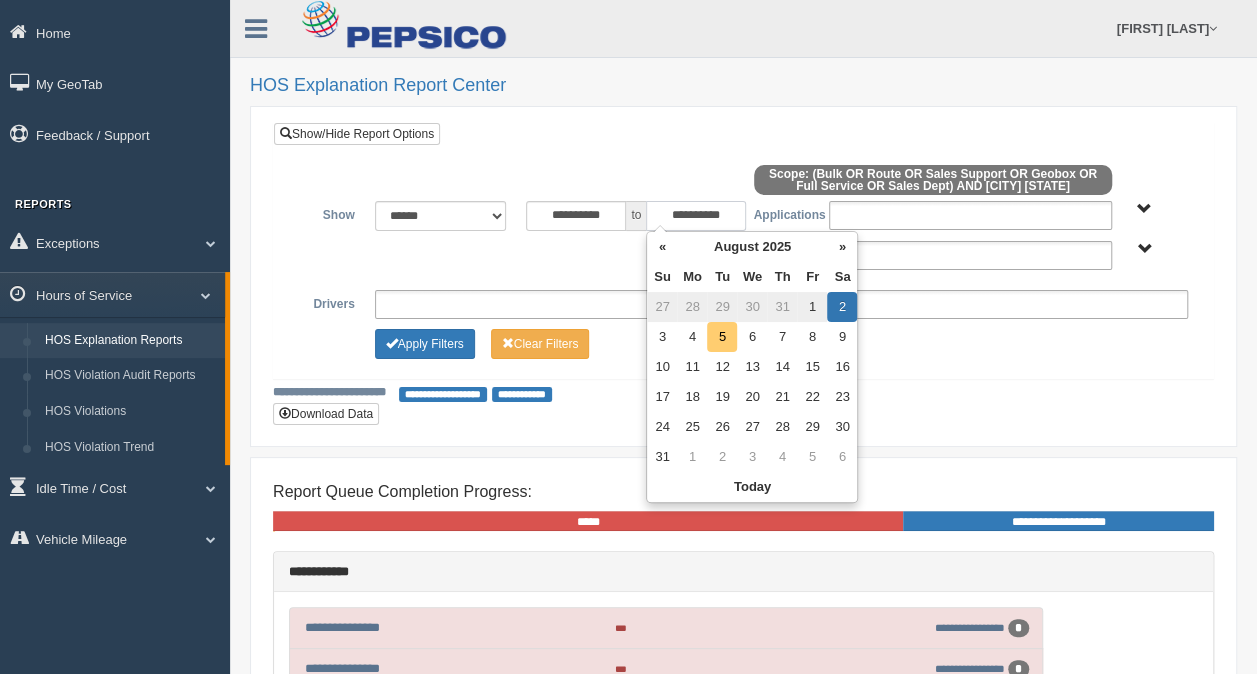 type on "**********" 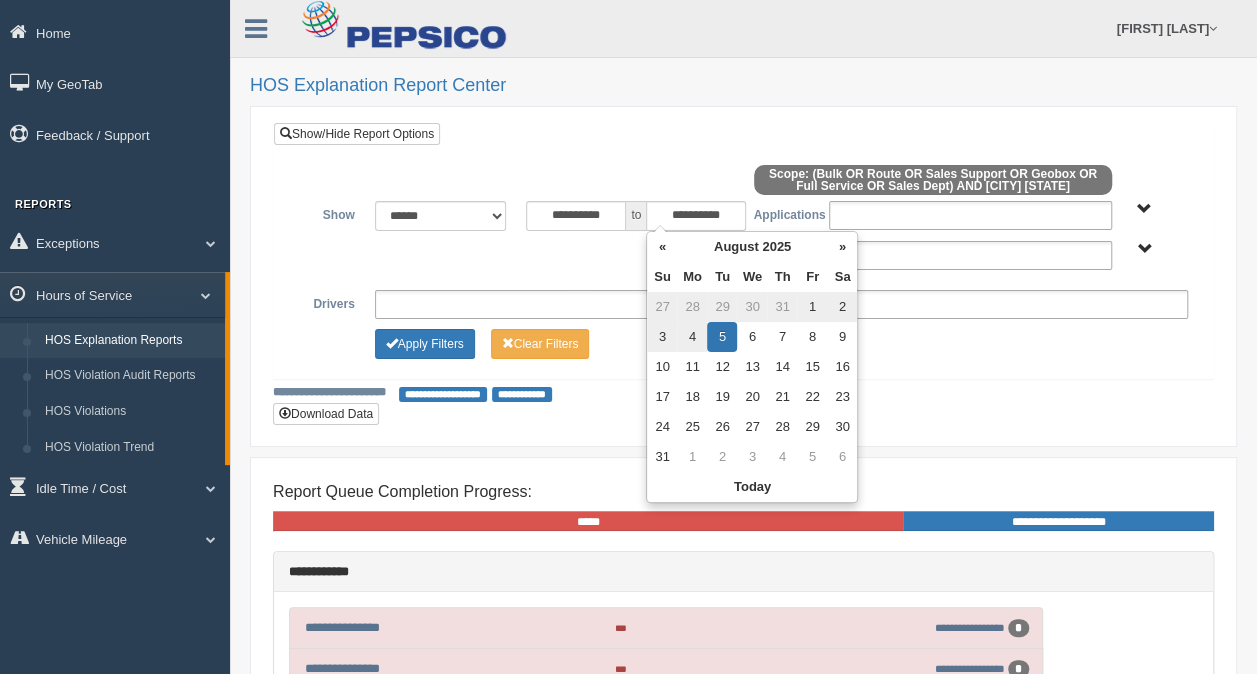 click on "Apply Filters
Clear Filters" at bounding box center [743, 341] 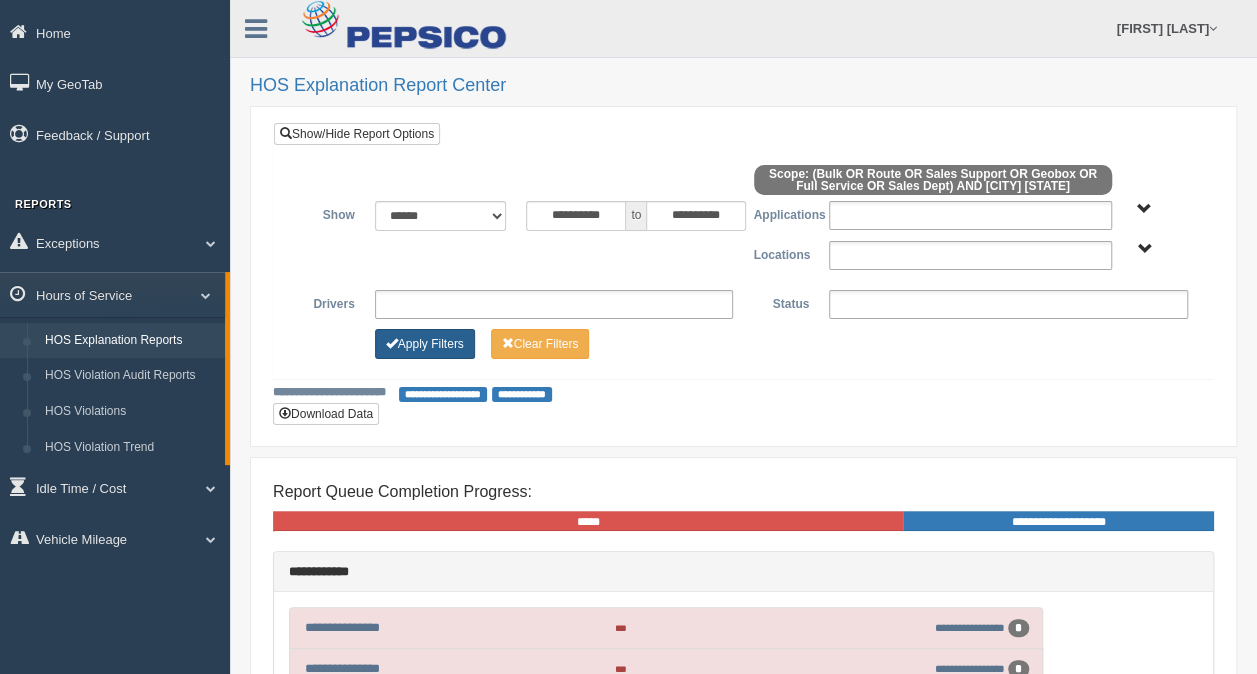 click on "Apply Filters" at bounding box center [425, 344] 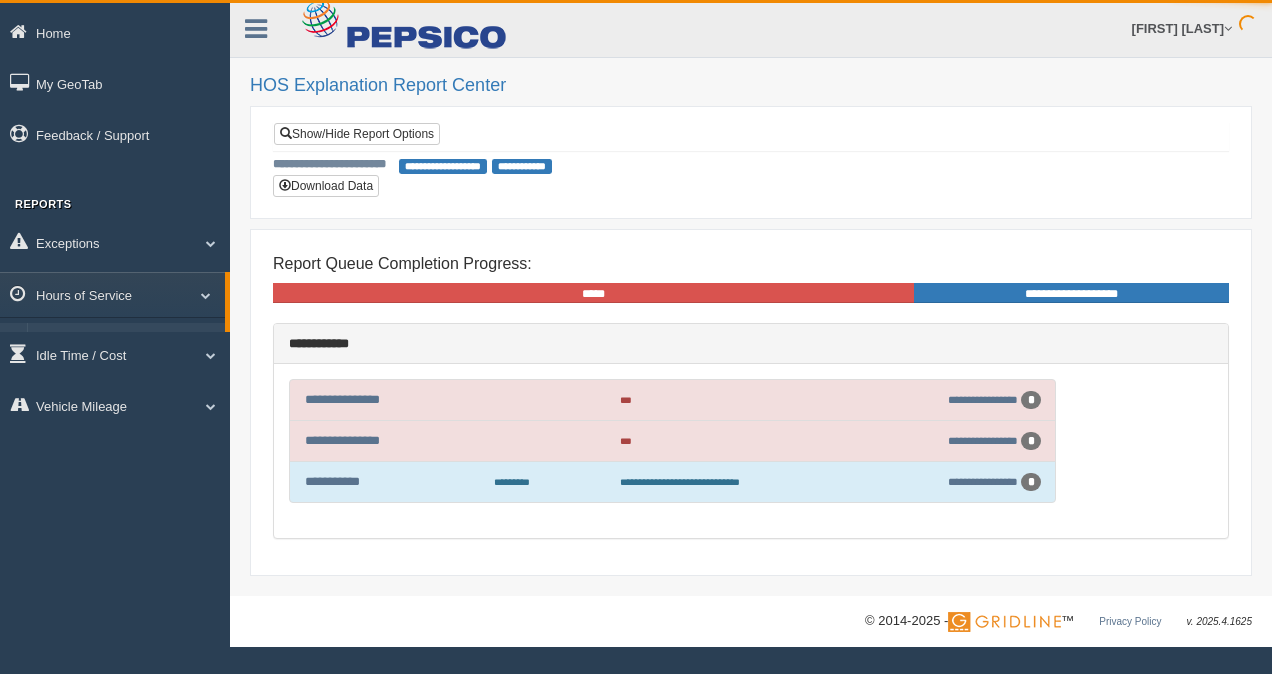 scroll, scrollTop: 0, scrollLeft: 0, axis: both 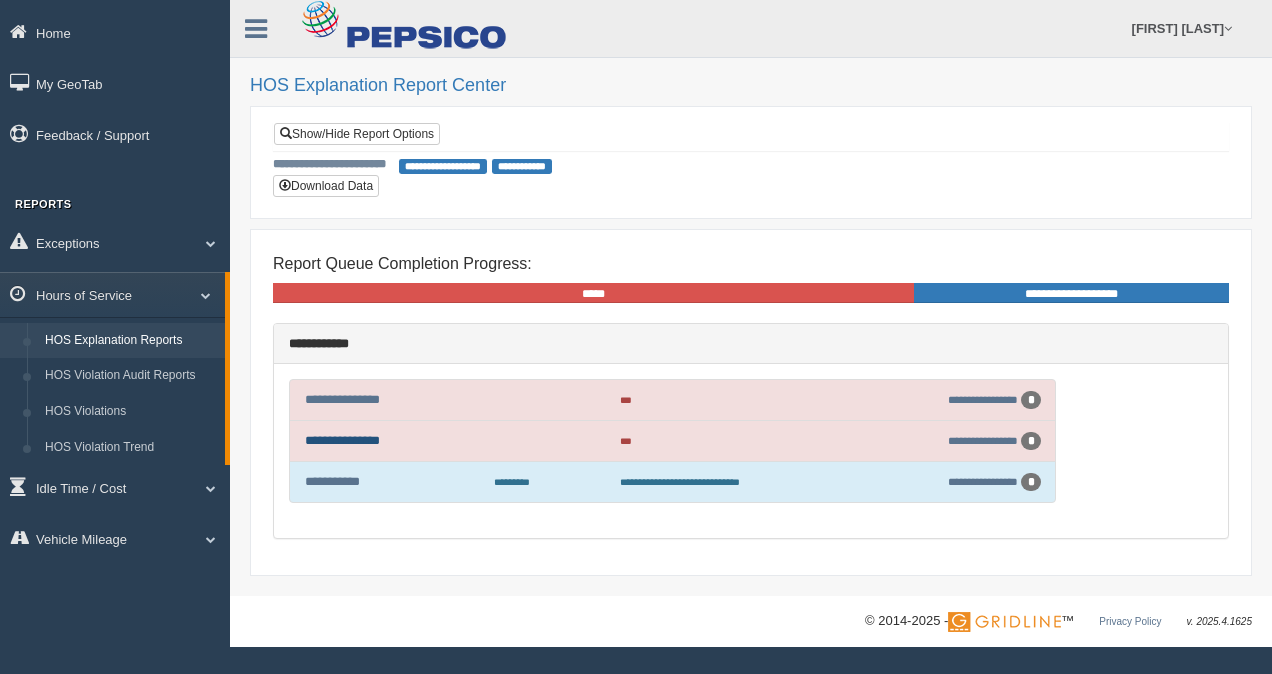 click on "**********" at bounding box center [342, 440] 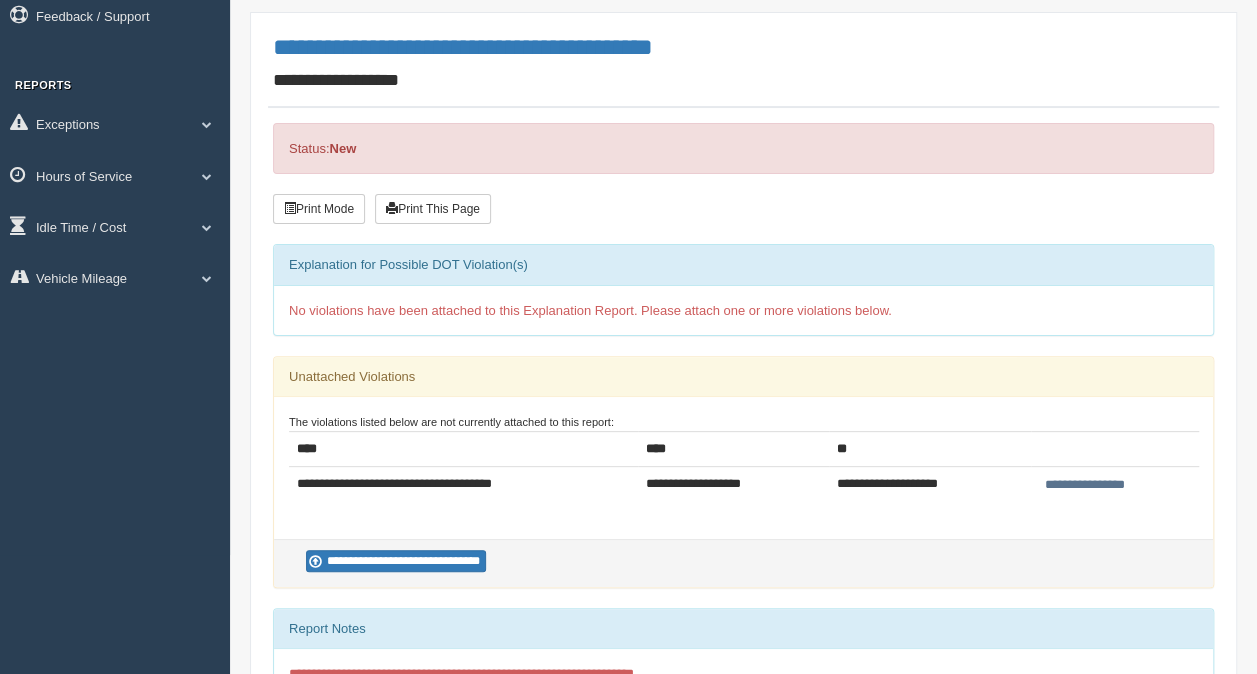 scroll, scrollTop: 118, scrollLeft: 0, axis: vertical 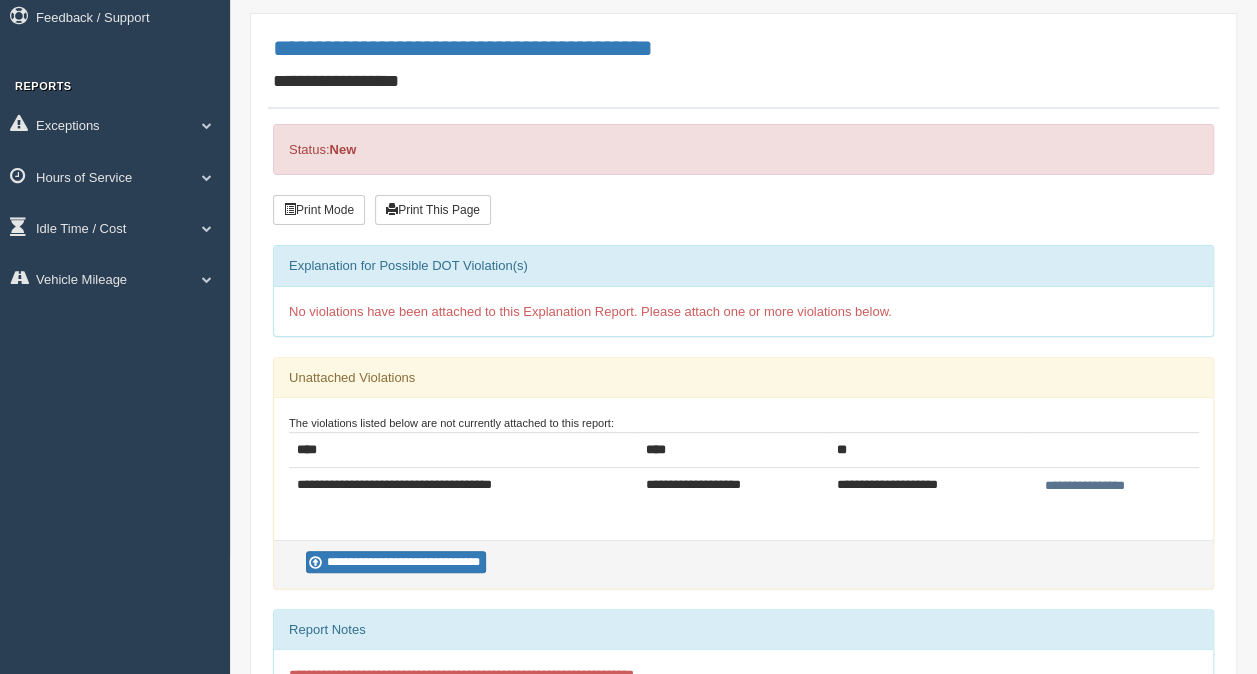 click on "**********" at bounding box center (1085, 486) 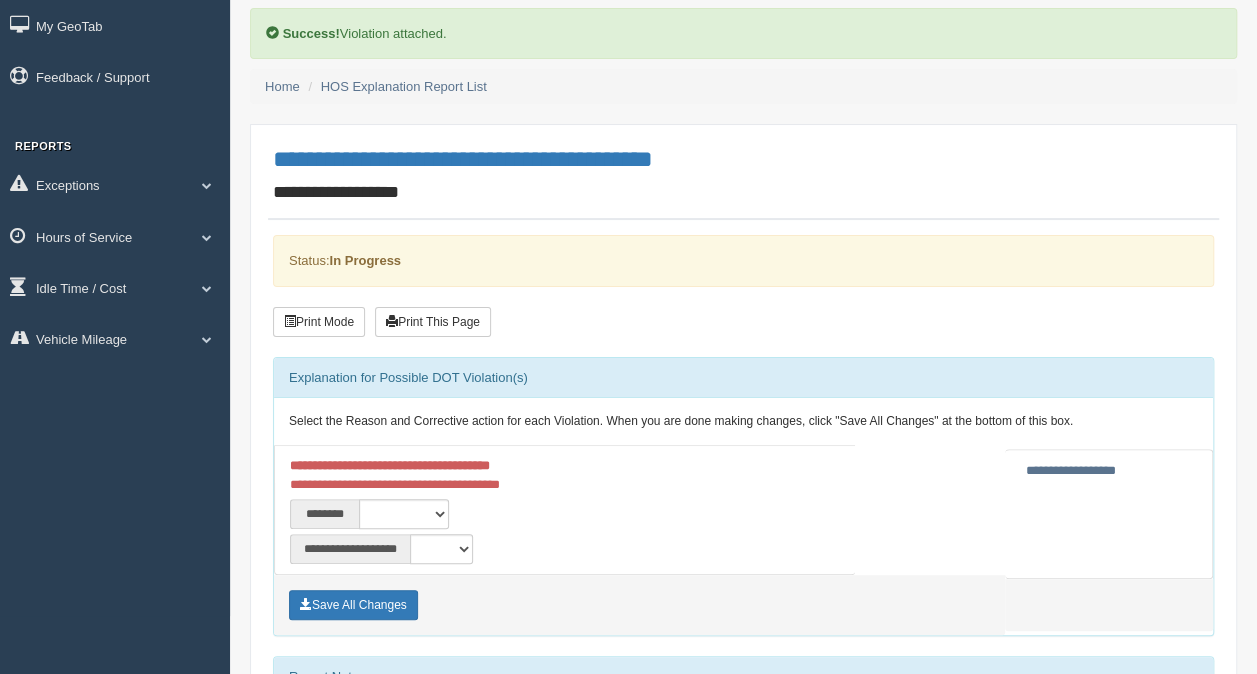 scroll, scrollTop: 100, scrollLeft: 0, axis: vertical 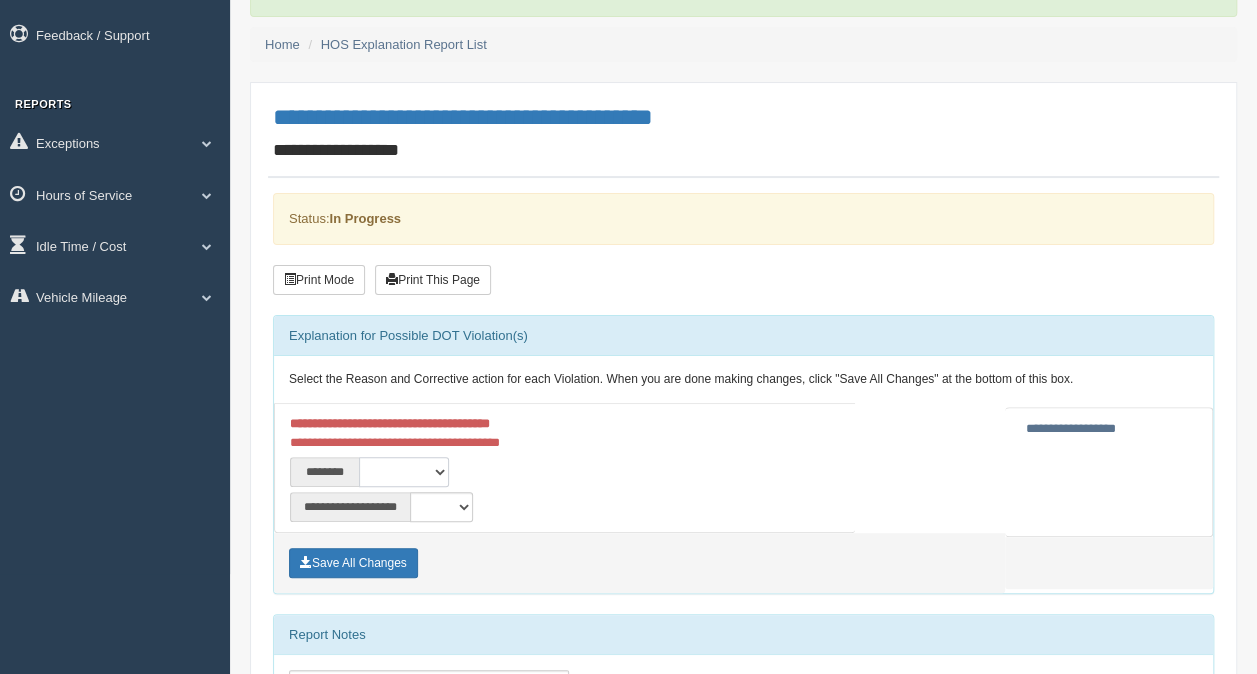 click on "**********" at bounding box center (404, 472) 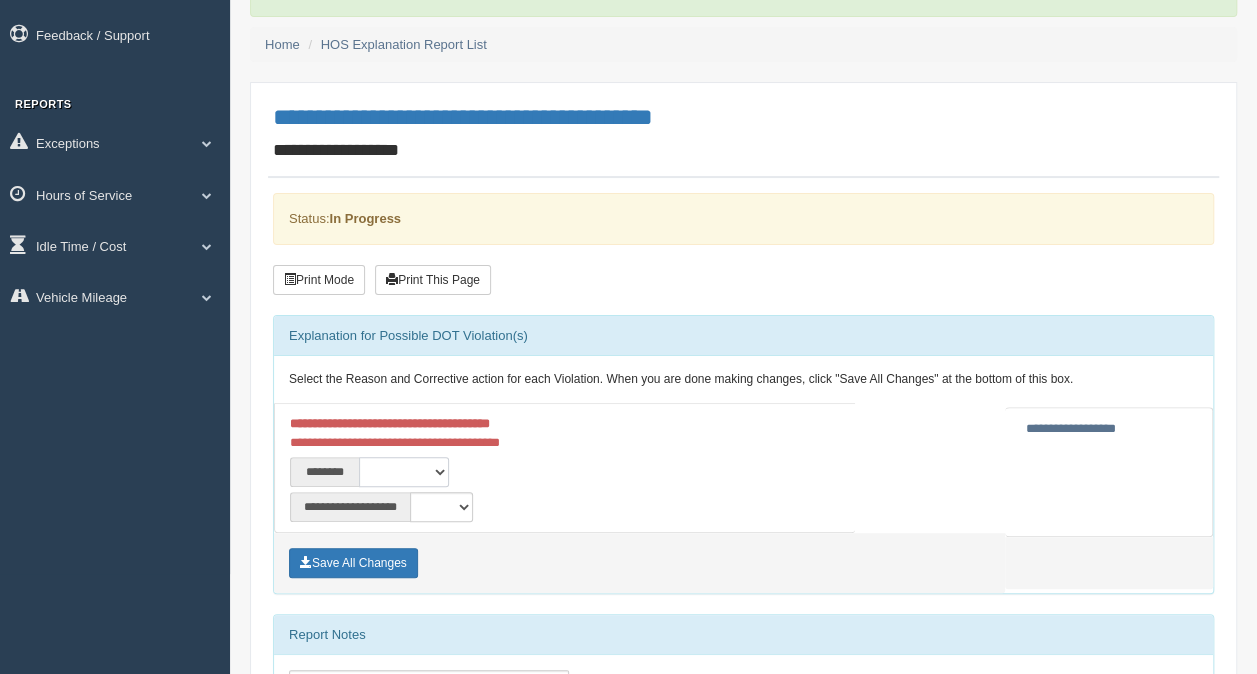 select on "***" 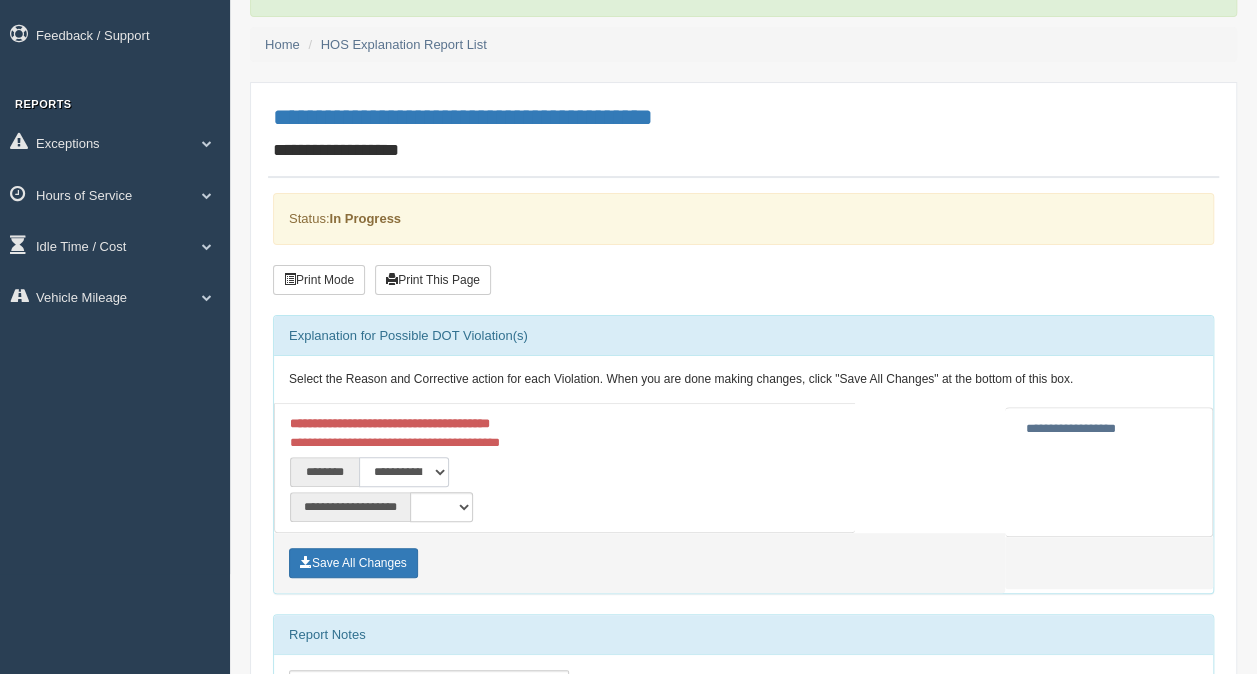 click on "**********" at bounding box center (404, 472) 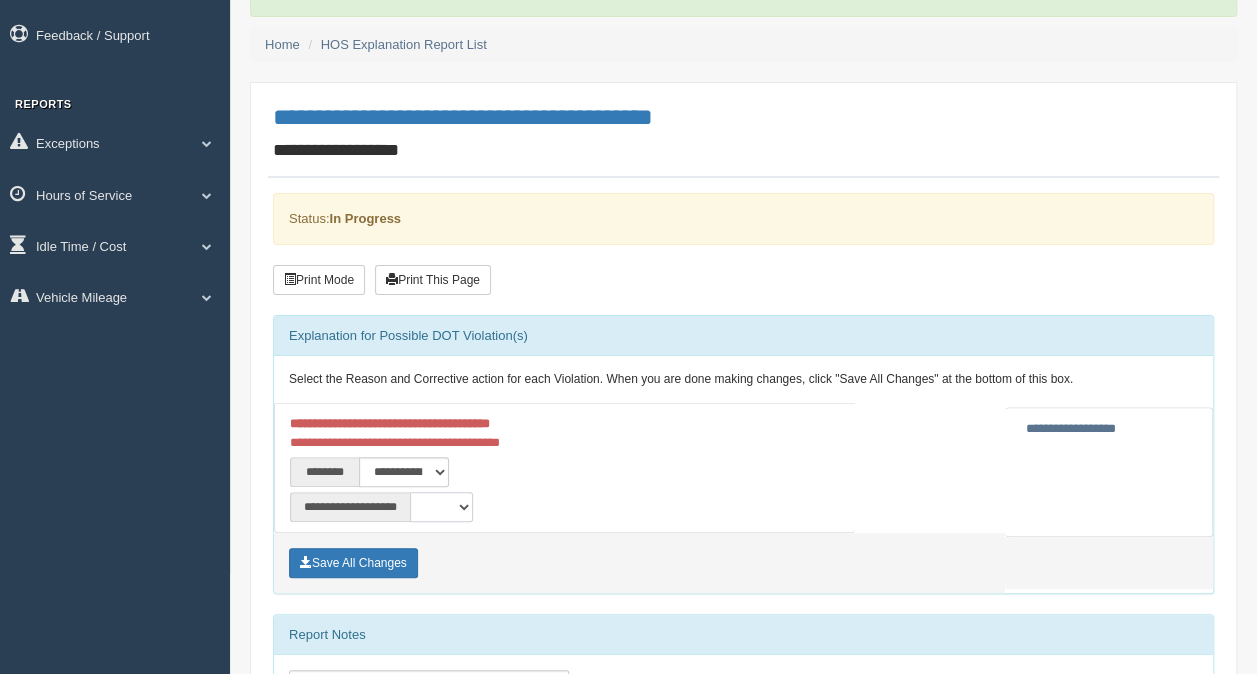 click on "**********" at bounding box center [441, 507] 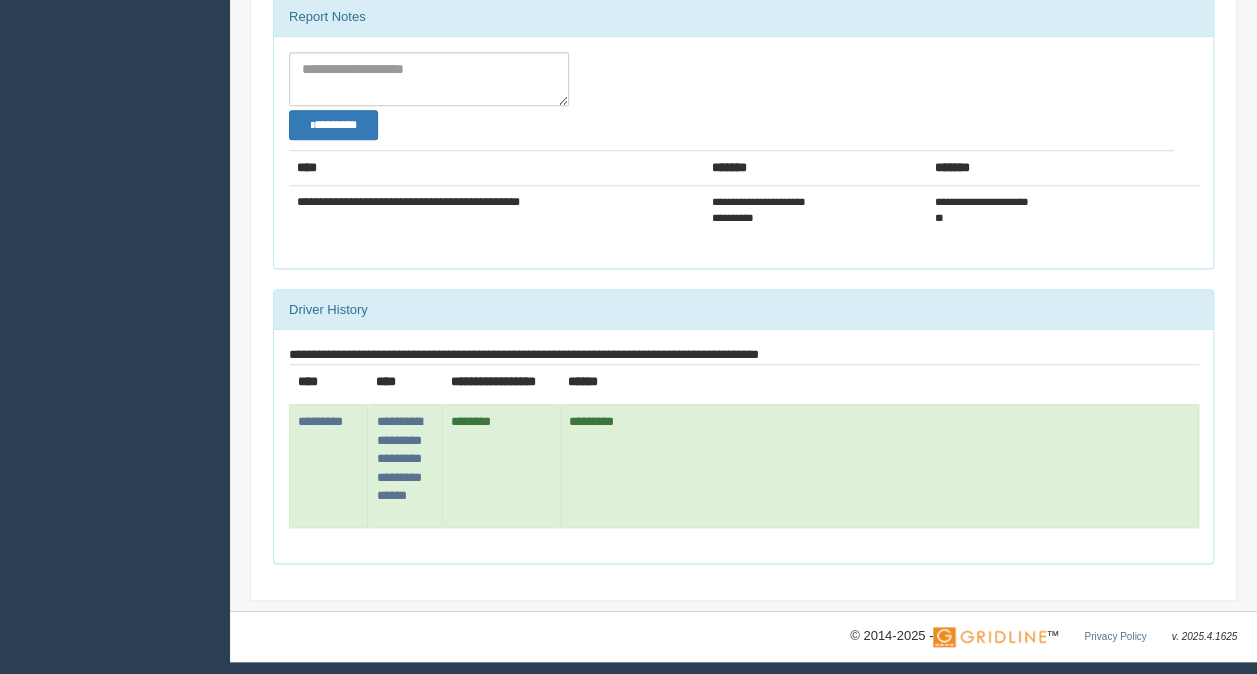 scroll, scrollTop: 318, scrollLeft: 0, axis: vertical 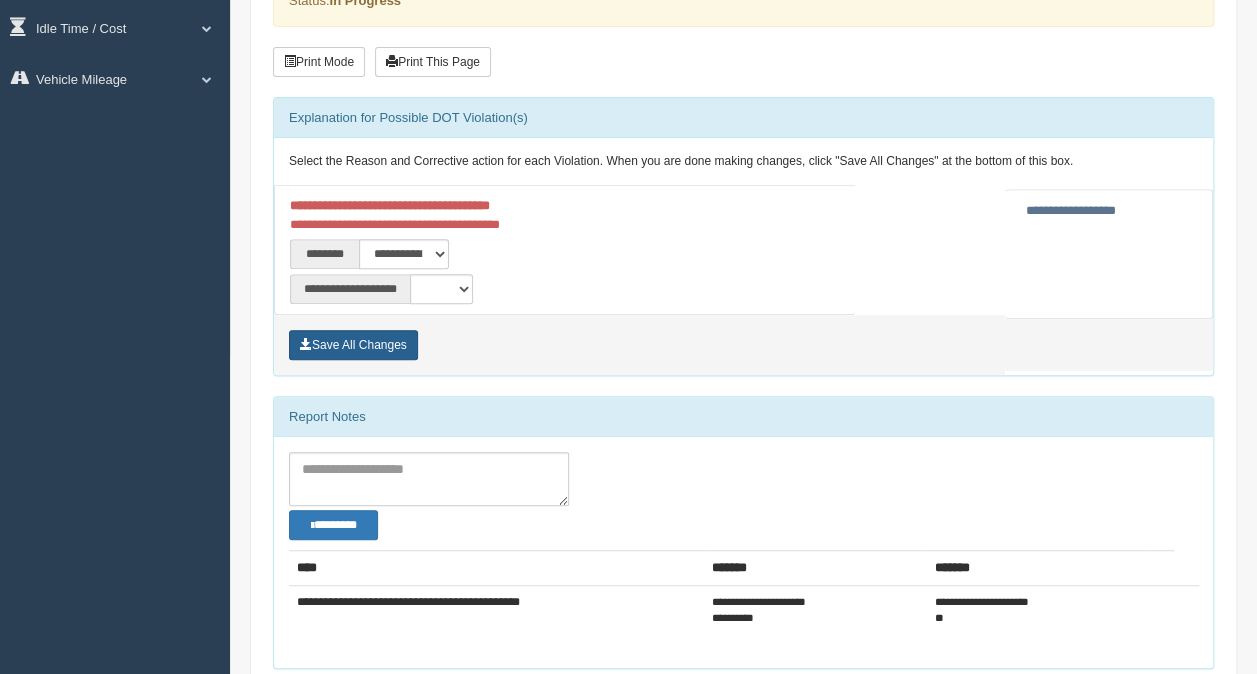 click on "Save All Changes" at bounding box center [353, 345] 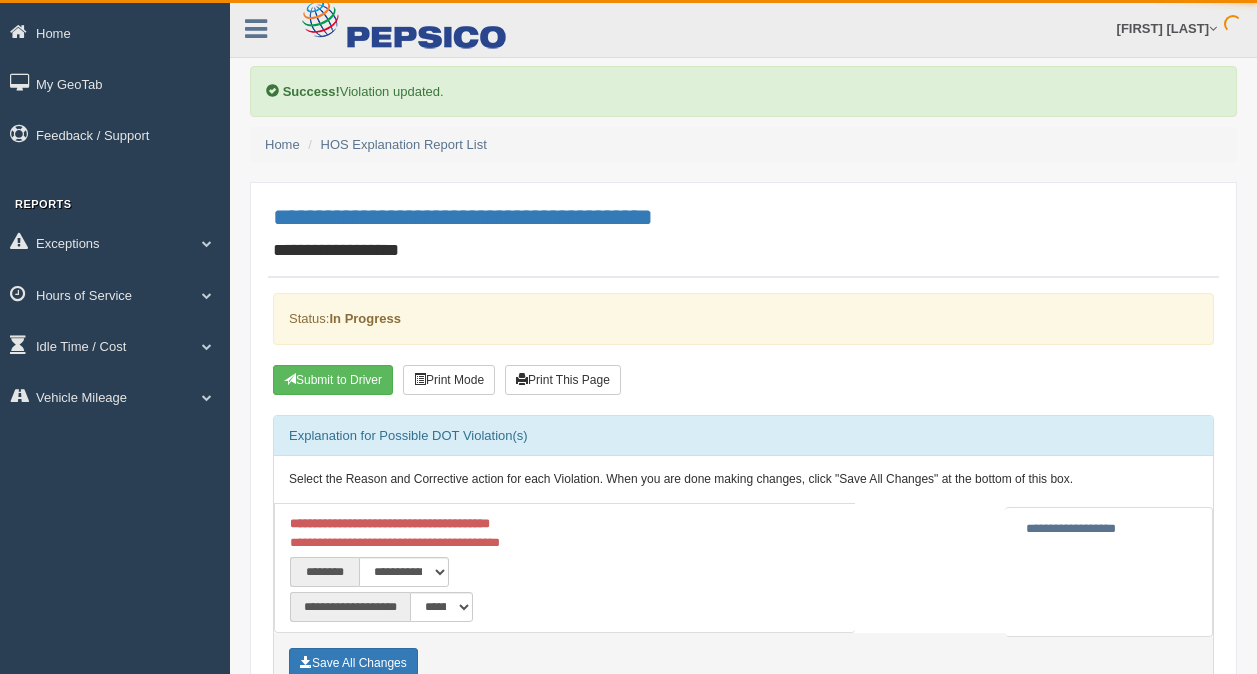 scroll, scrollTop: 0, scrollLeft: 0, axis: both 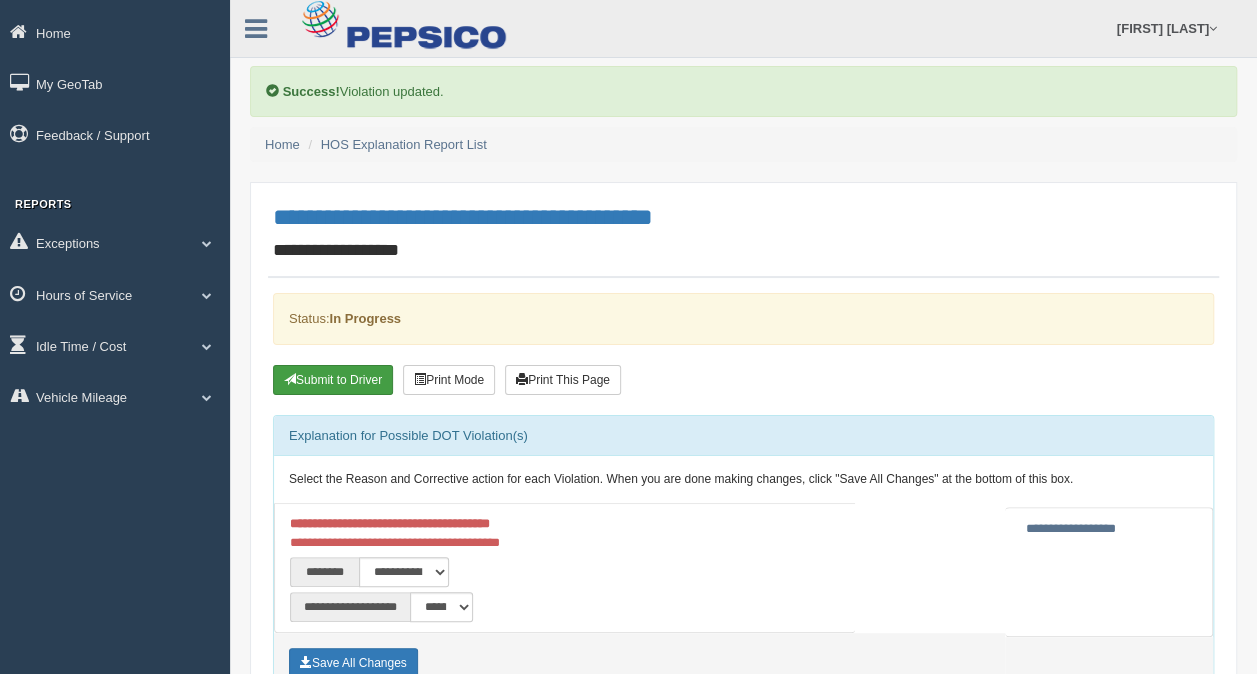 click on "Submit to Driver" at bounding box center (333, 380) 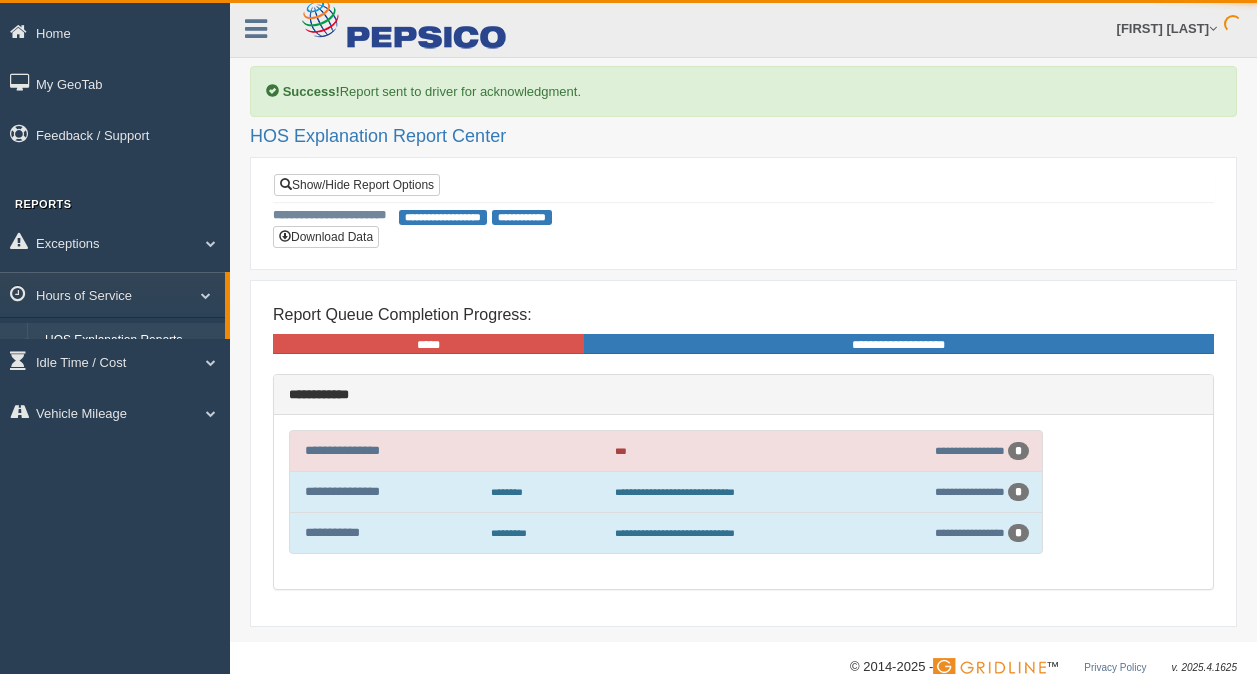 scroll, scrollTop: 0, scrollLeft: 0, axis: both 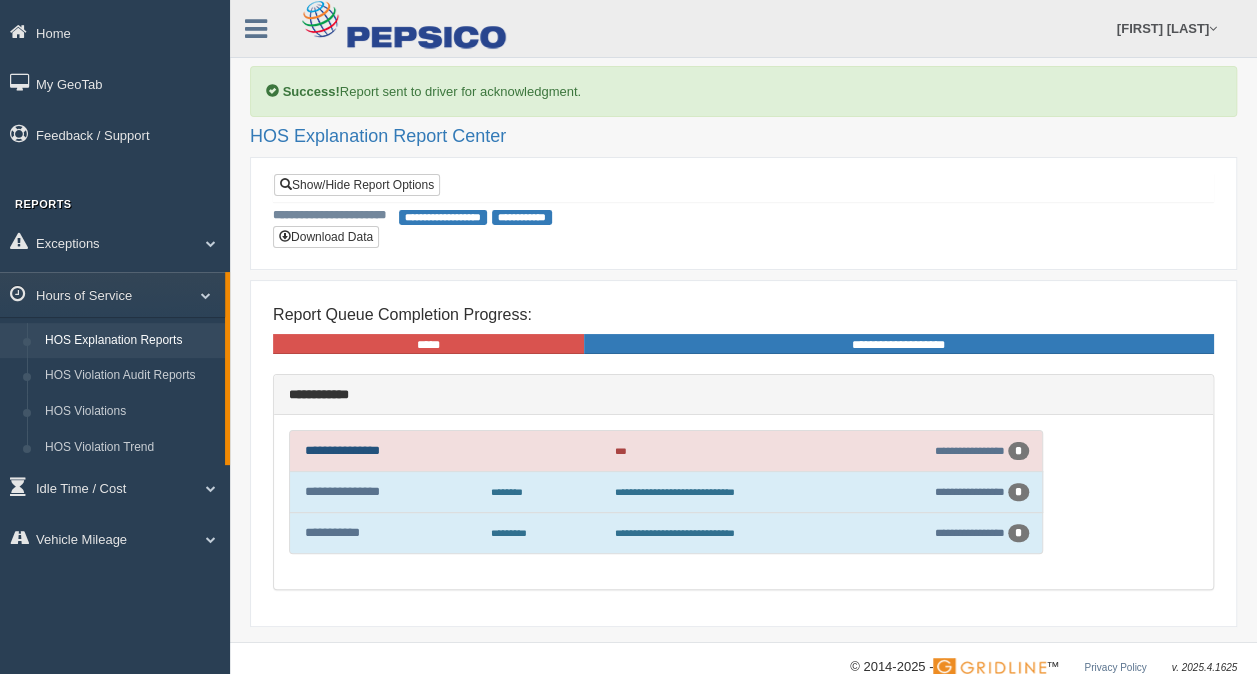 click on "**********" at bounding box center (342, 450) 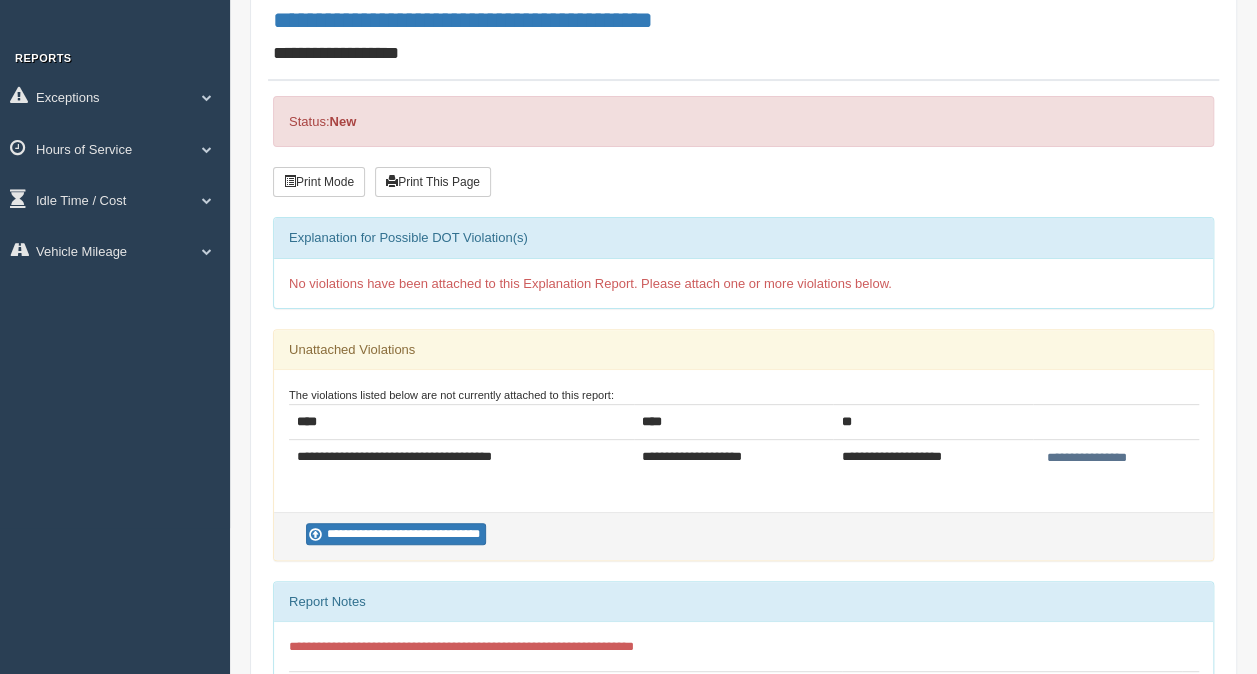 scroll, scrollTop: 300, scrollLeft: 0, axis: vertical 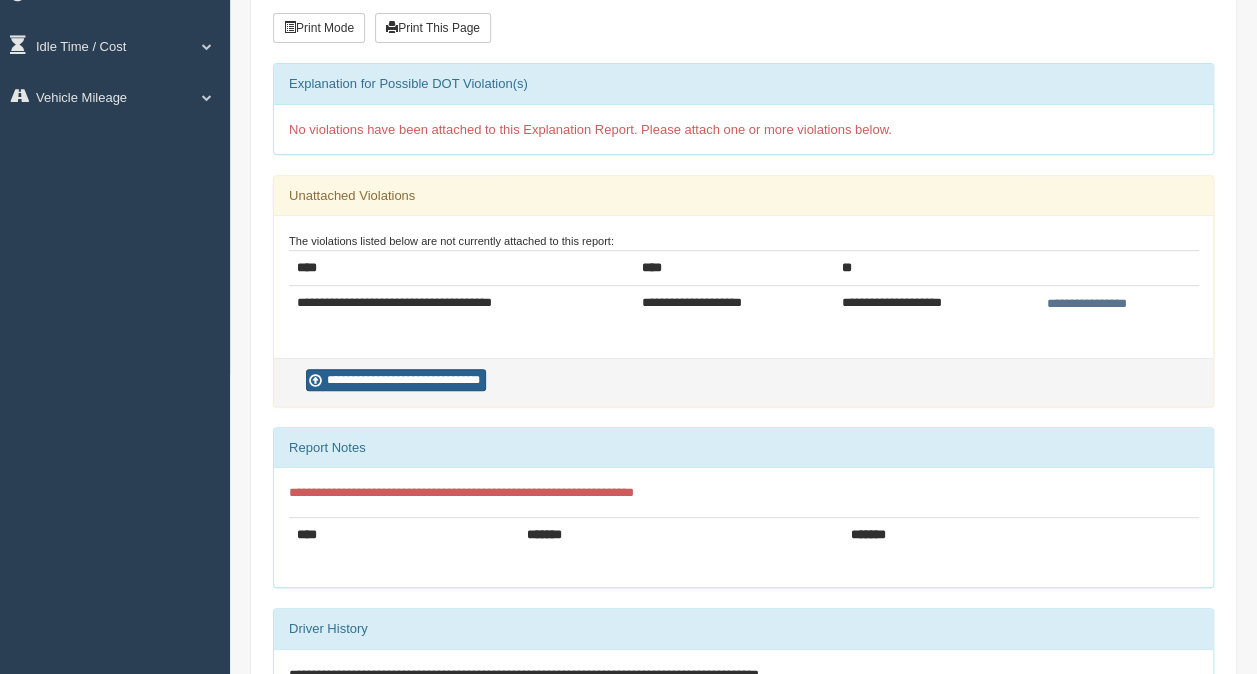 click on "**********" at bounding box center (396, 380) 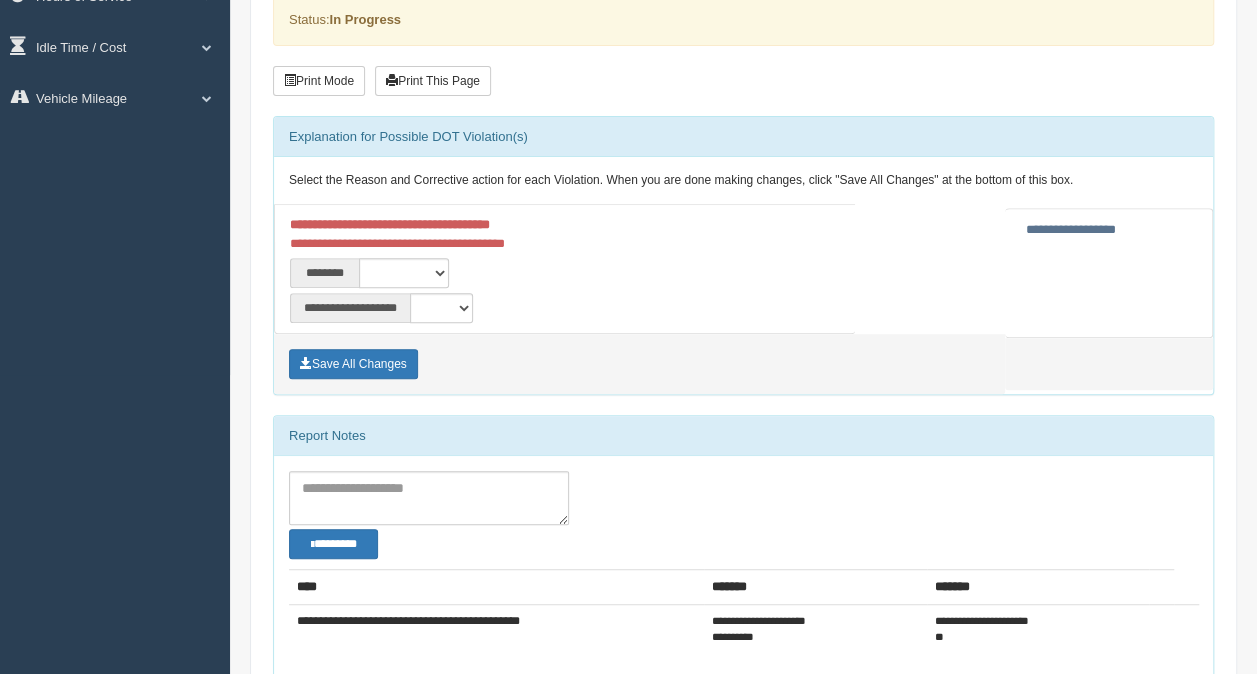 scroll, scrollTop: 300, scrollLeft: 0, axis: vertical 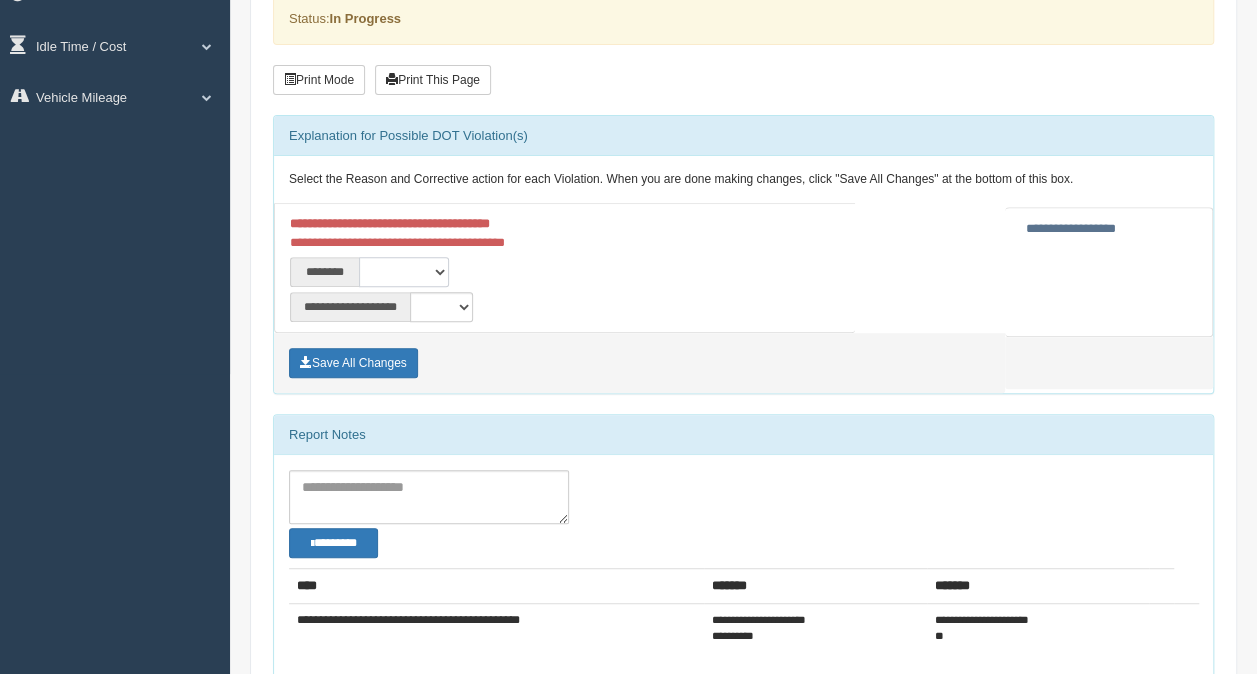 click on "**********" at bounding box center (404, 272) 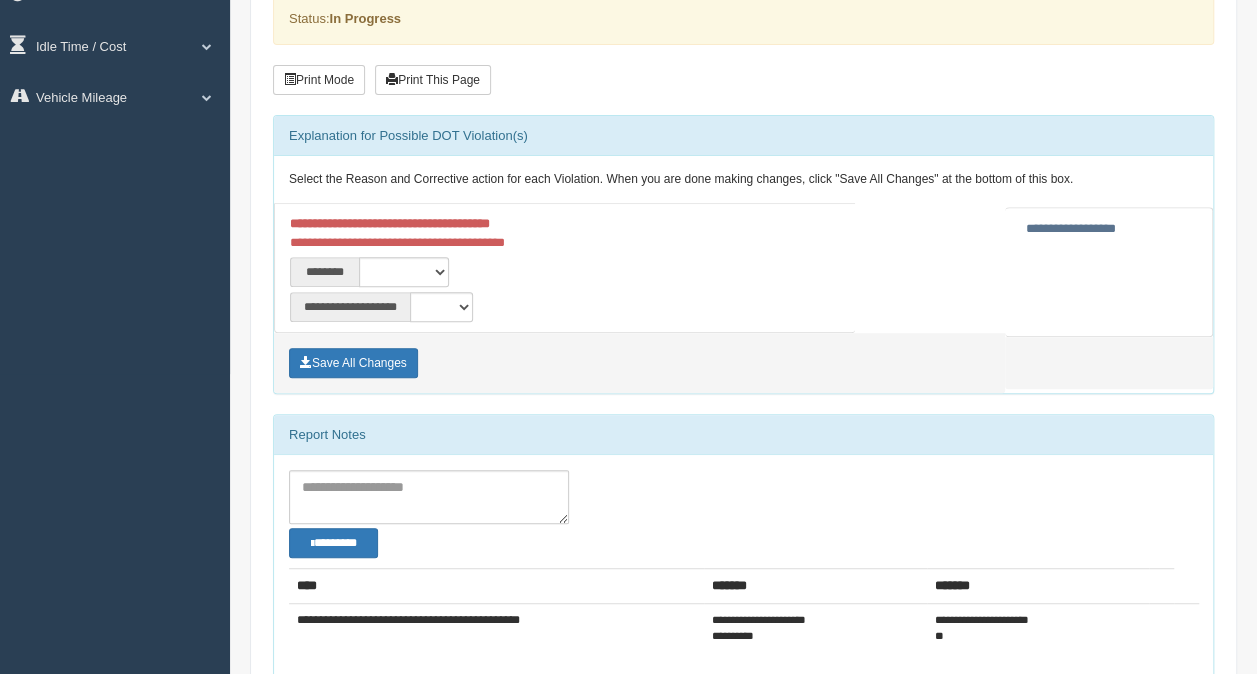 click on "**********" at bounding box center (470, 233) 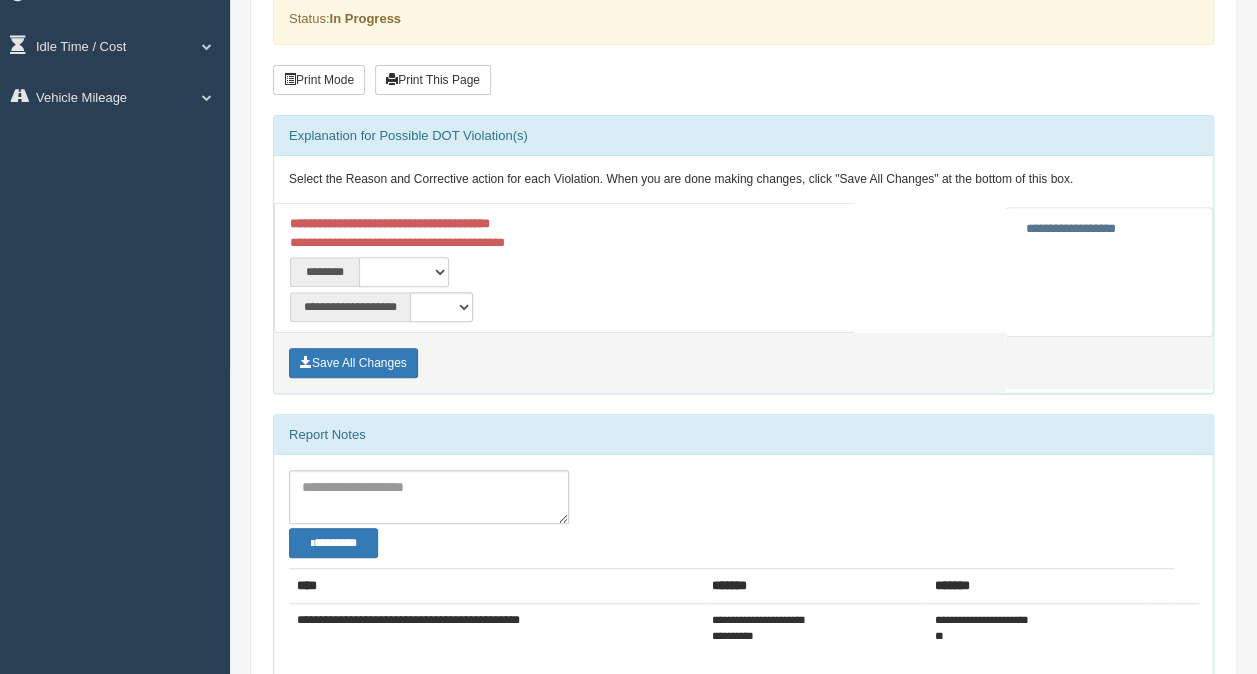 click on "**********" at bounding box center [404, 272] 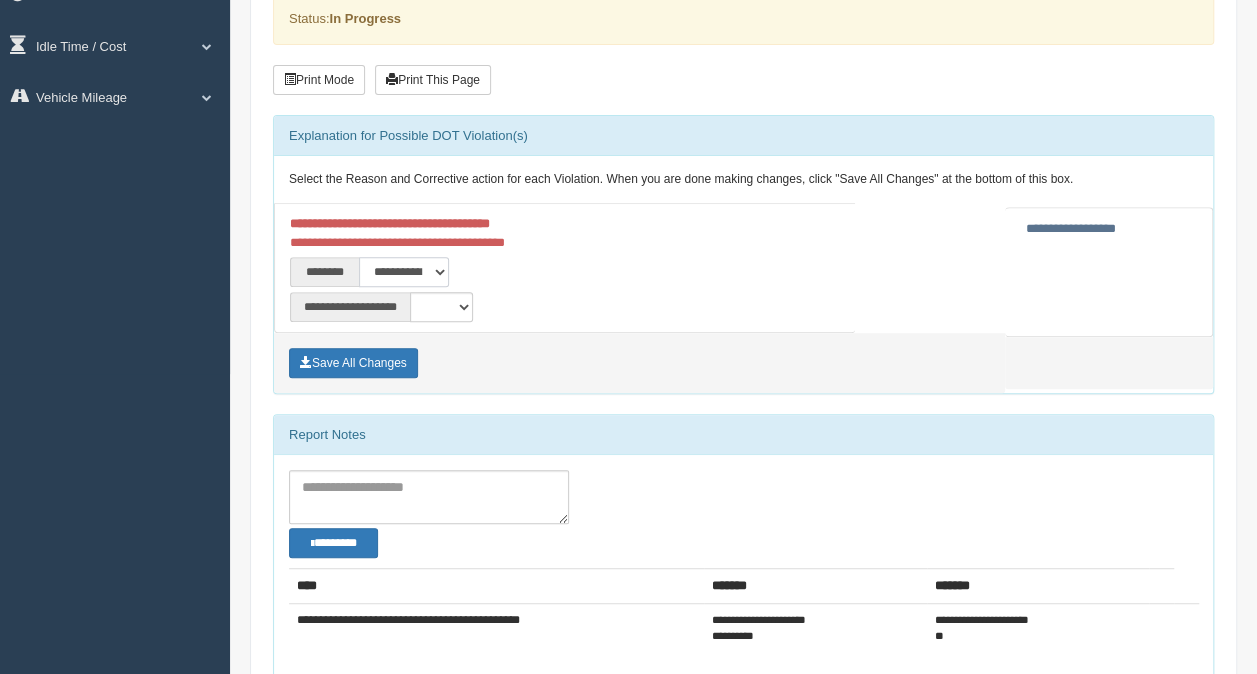 click on "**********" at bounding box center (404, 272) 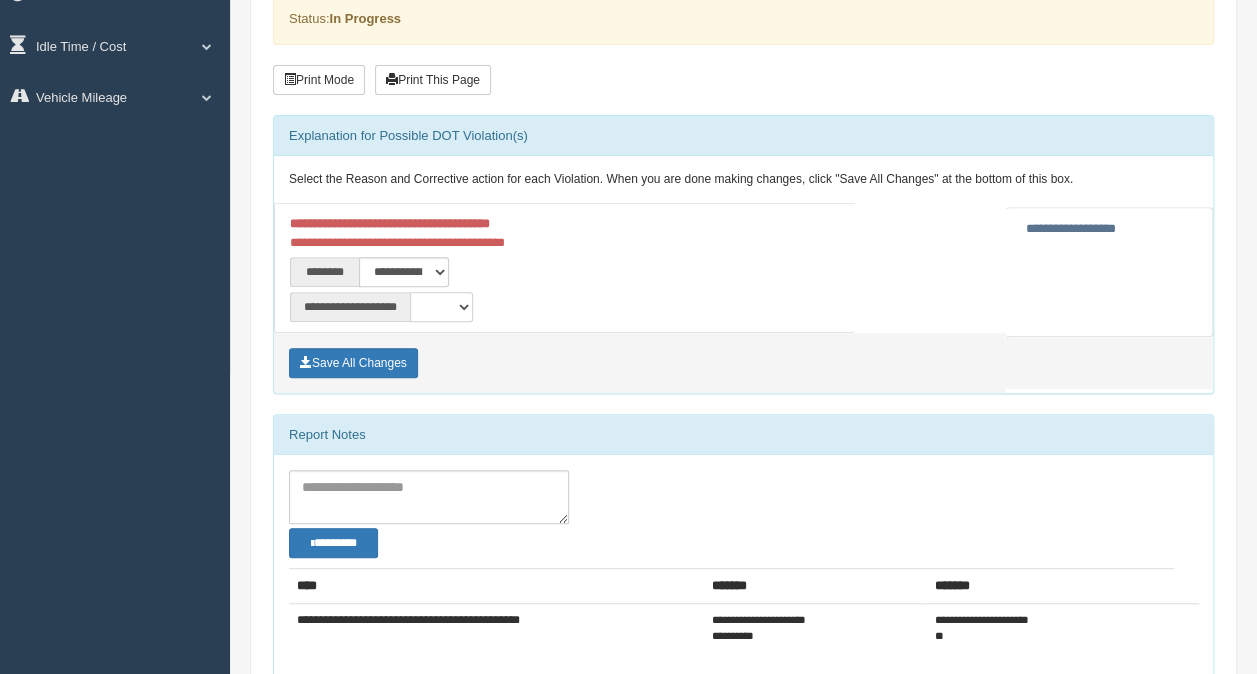click on "**********" at bounding box center (441, 307) 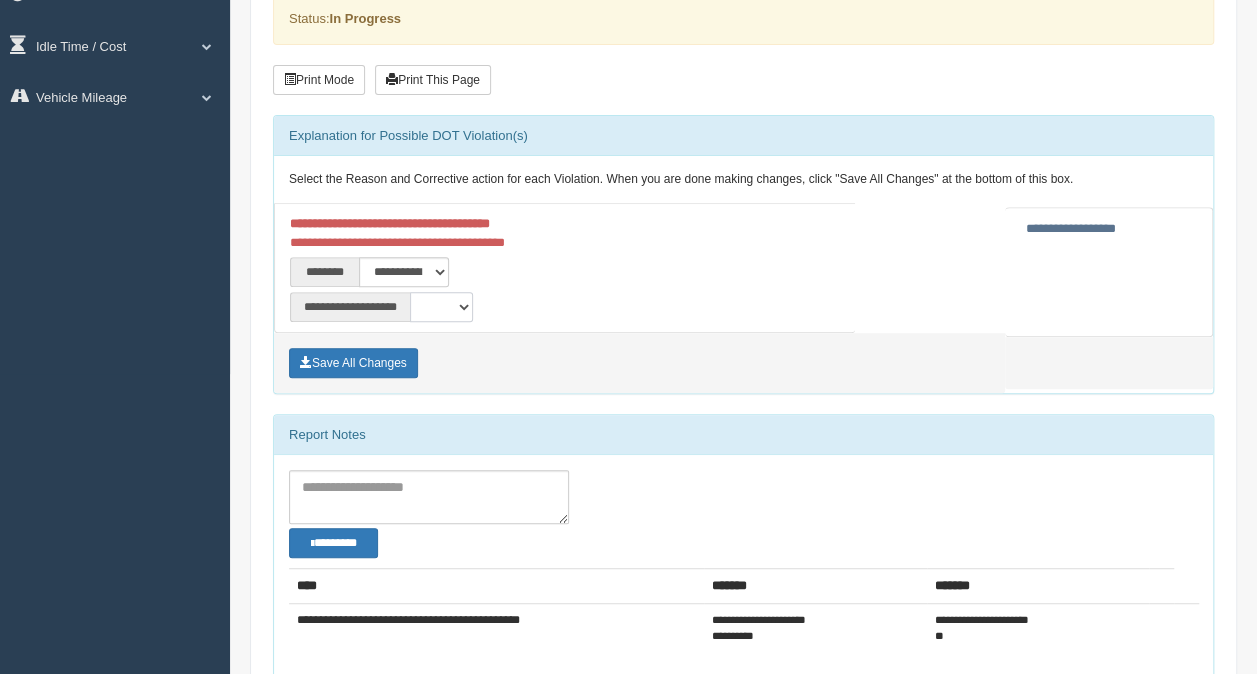 select on "*" 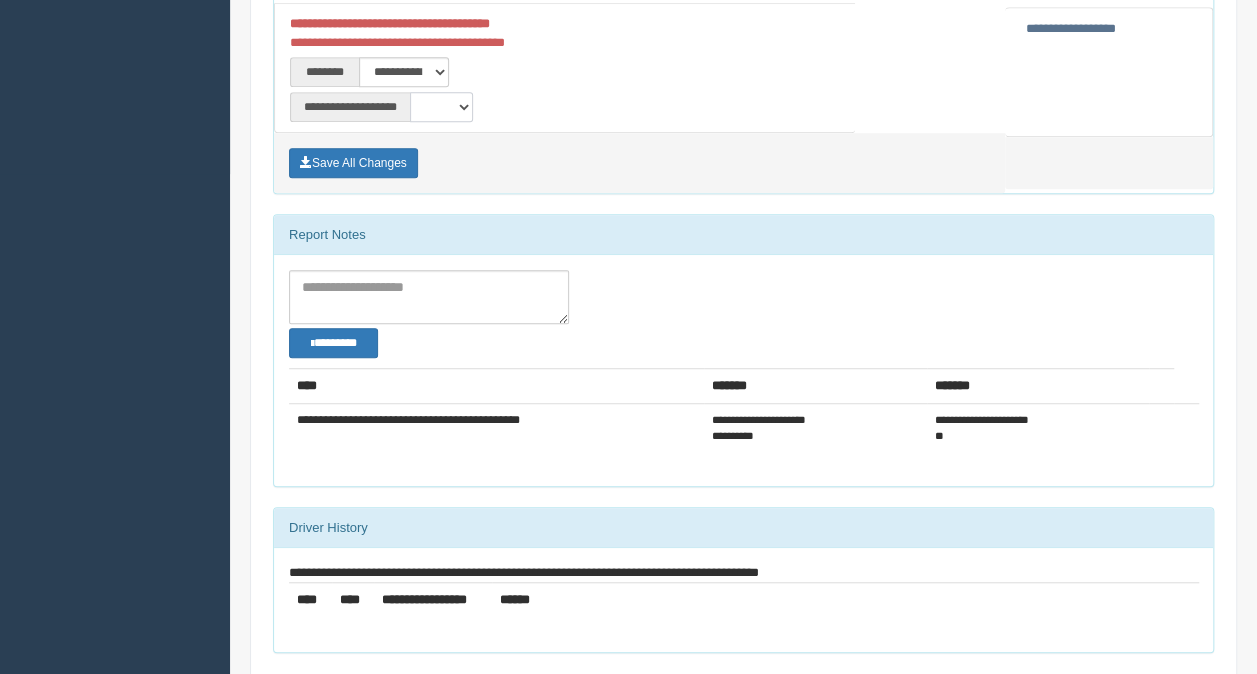 scroll, scrollTop: 590, scrollLeft: 0, axis: vertical 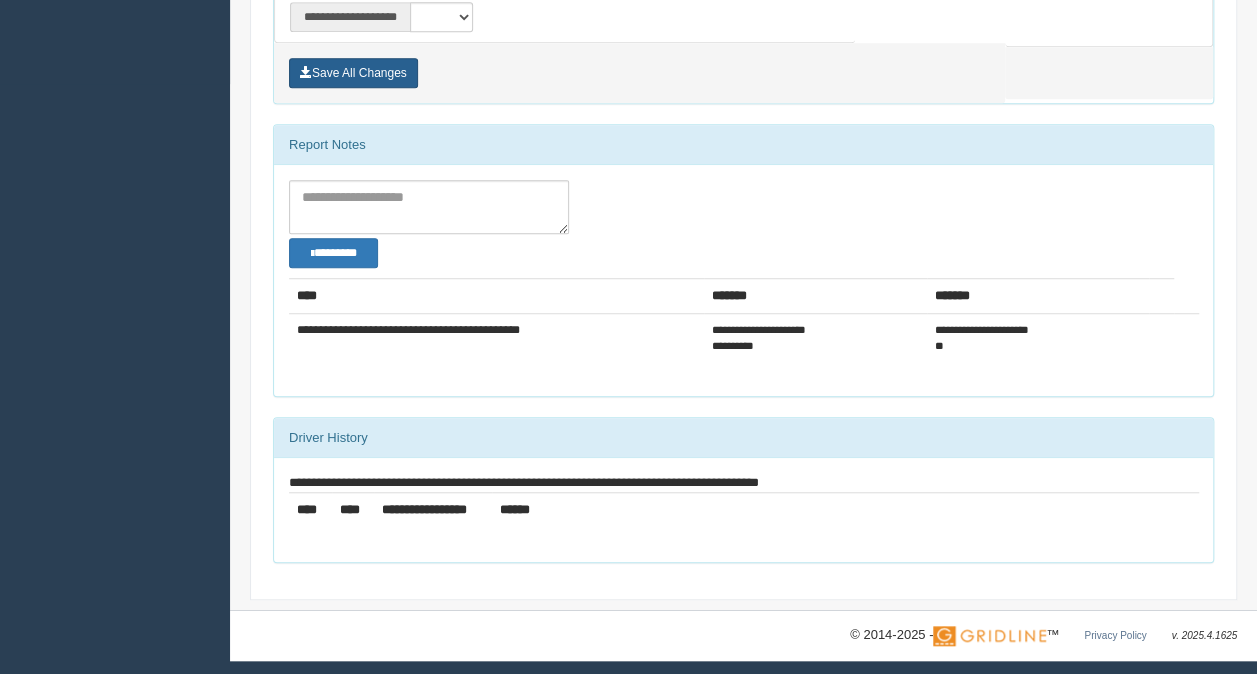 click on "Save All Changes" at bounding box center (353, 73) 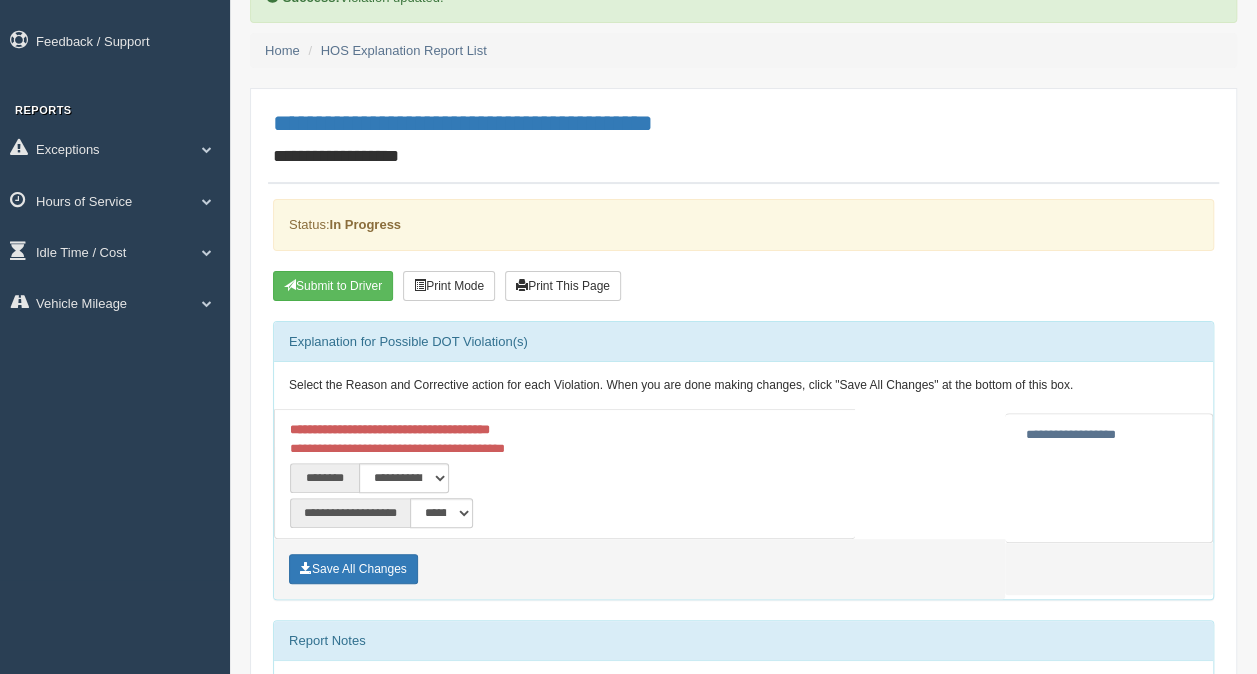 scroll, scrollTop: 200, scrollLeft: 0, axis: vertical 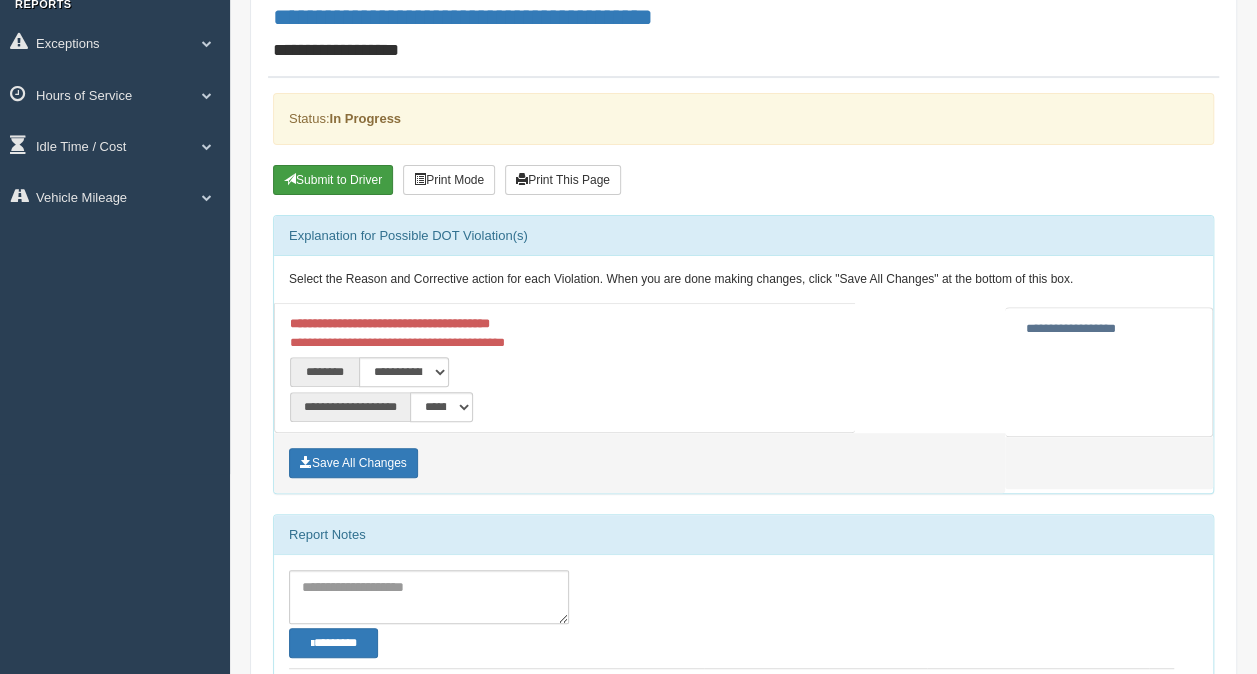 click on "Submit to Driver" at bounding box center (333, 180) 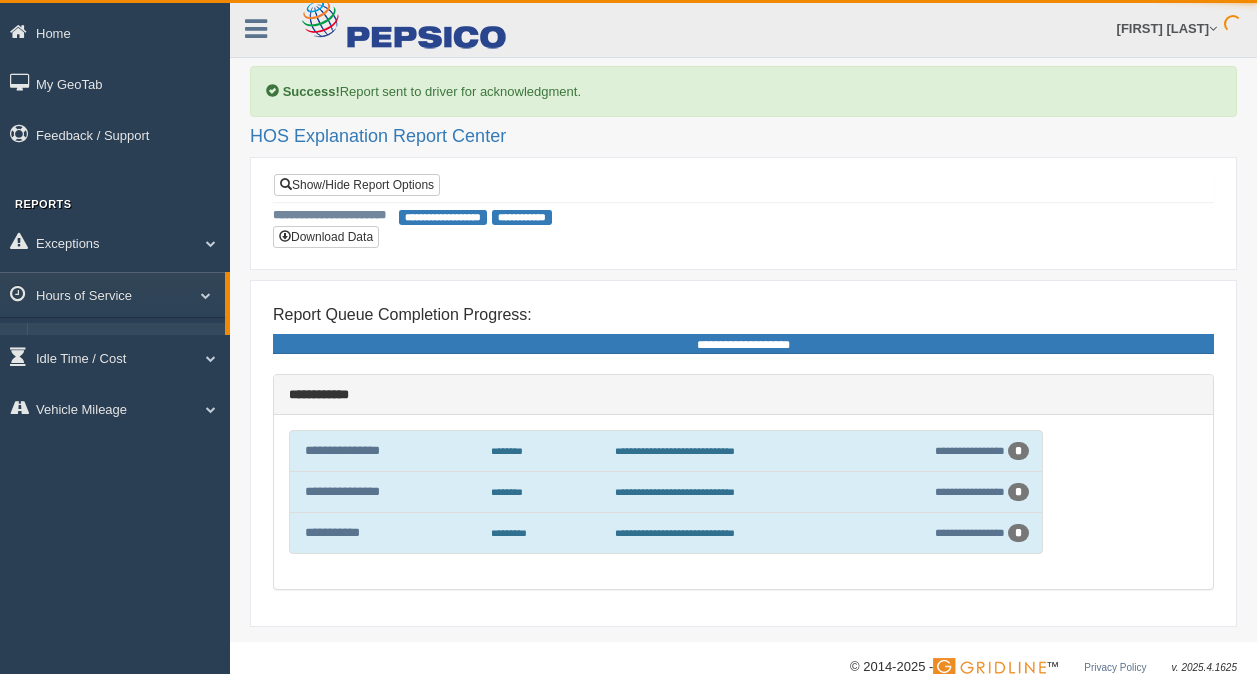 scroll, scrollTop: 0, scrollLeft: 0, axis: both 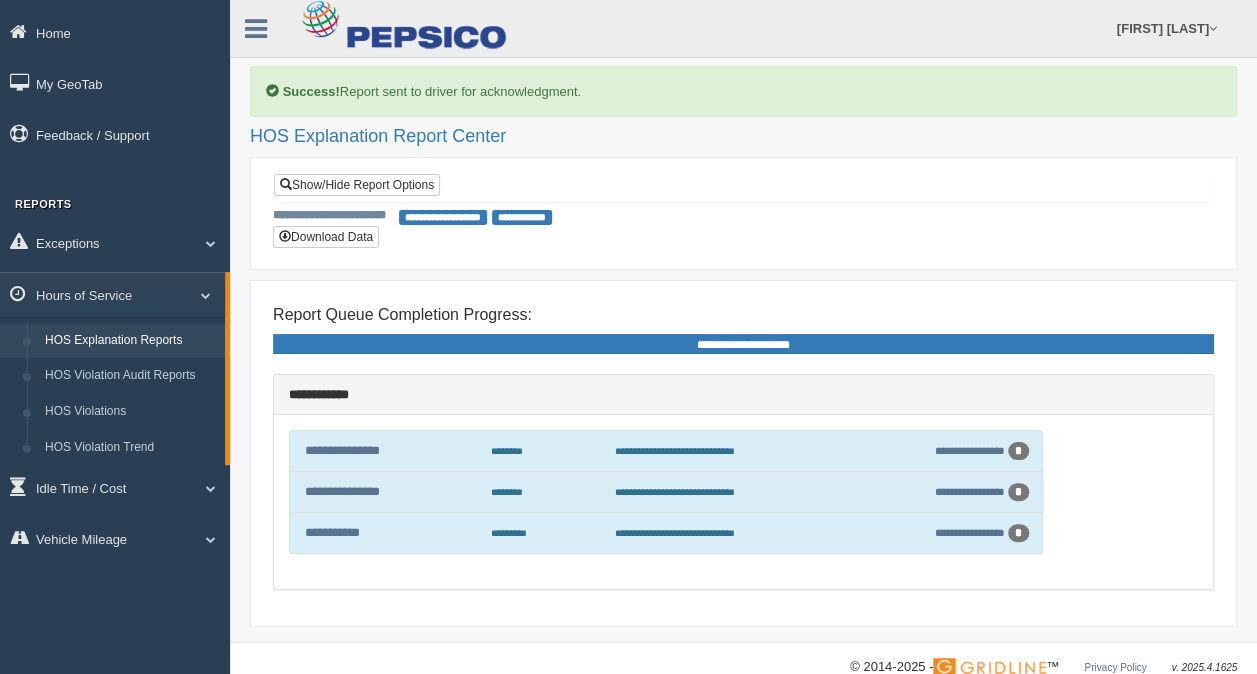 click on "HOS Explanation Report Center" at bounding box center [743, 137] 